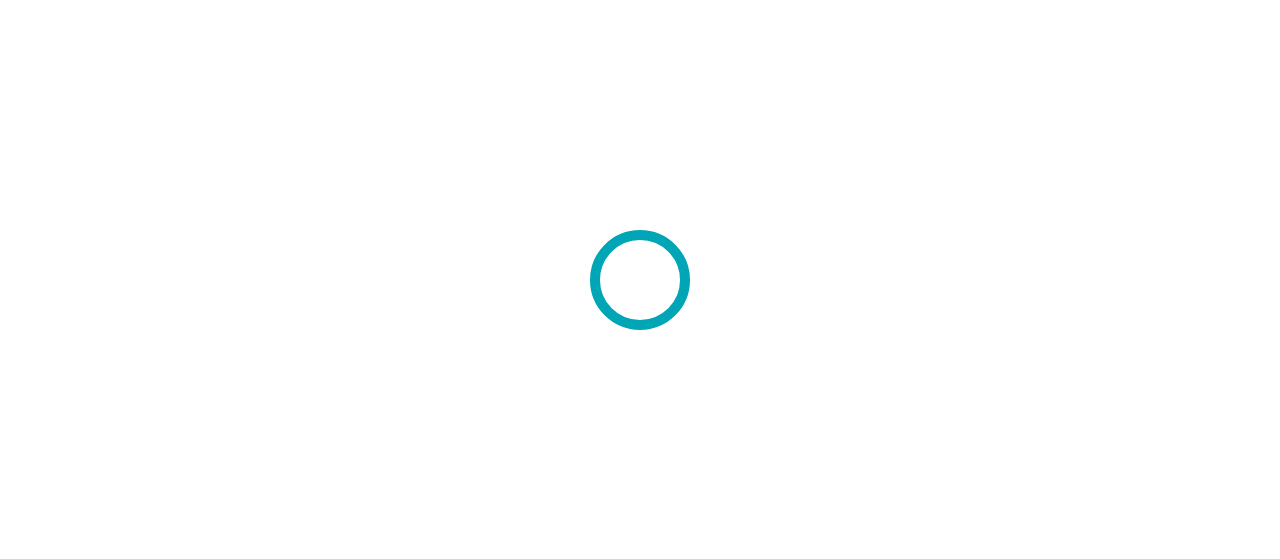scroll, scrollTop: 0, scrollLeft: 0, axis: both 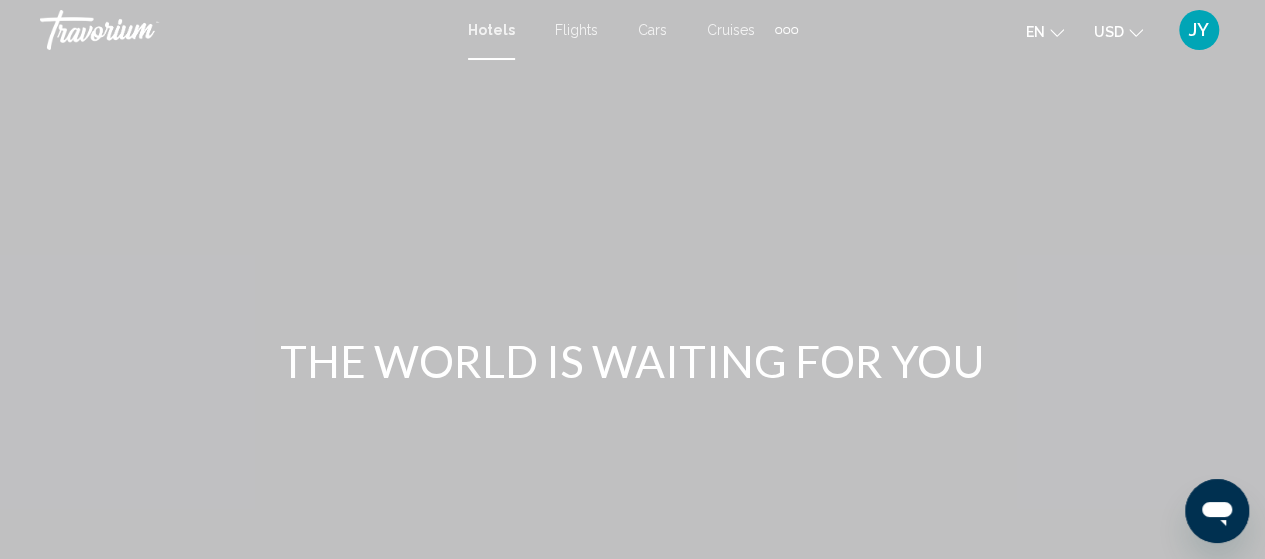 click at bounding box center (786, 30) 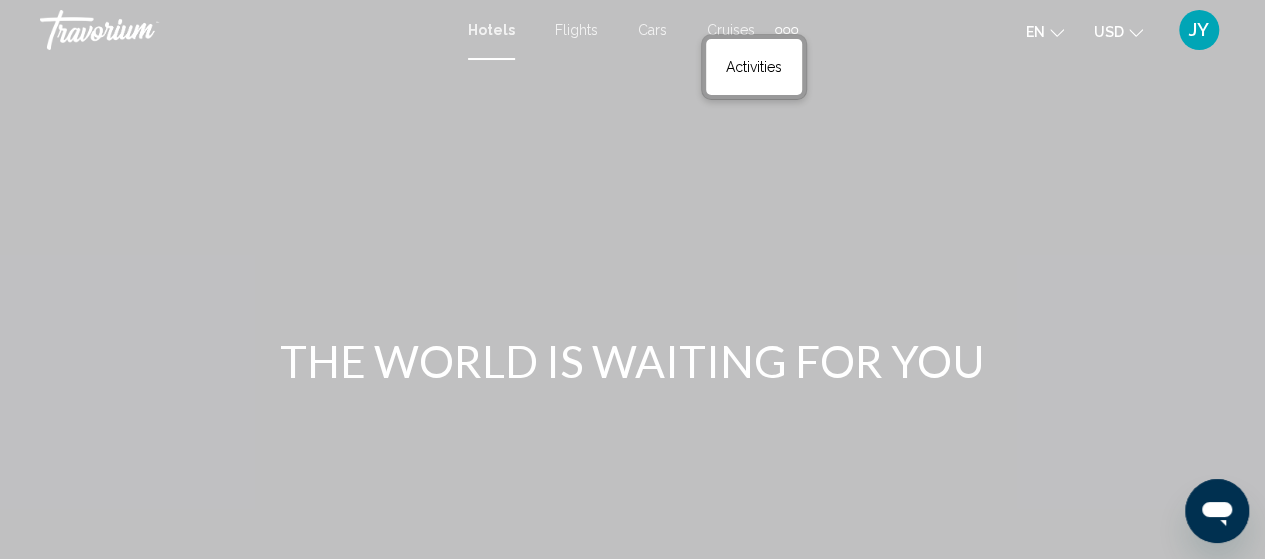 click on "Hotels Flights Cars Cruises Activities Hotels Flights Cars Cruises Activities en
English Español Français Italiano Português русский USD
USD ($) MXN (Mex$) CAD (Can$) GBP (£) EUR (€) AUD (A$) NZD (NZ$) CNY (CN¥) JY Login" at bounding box center [632, 30] 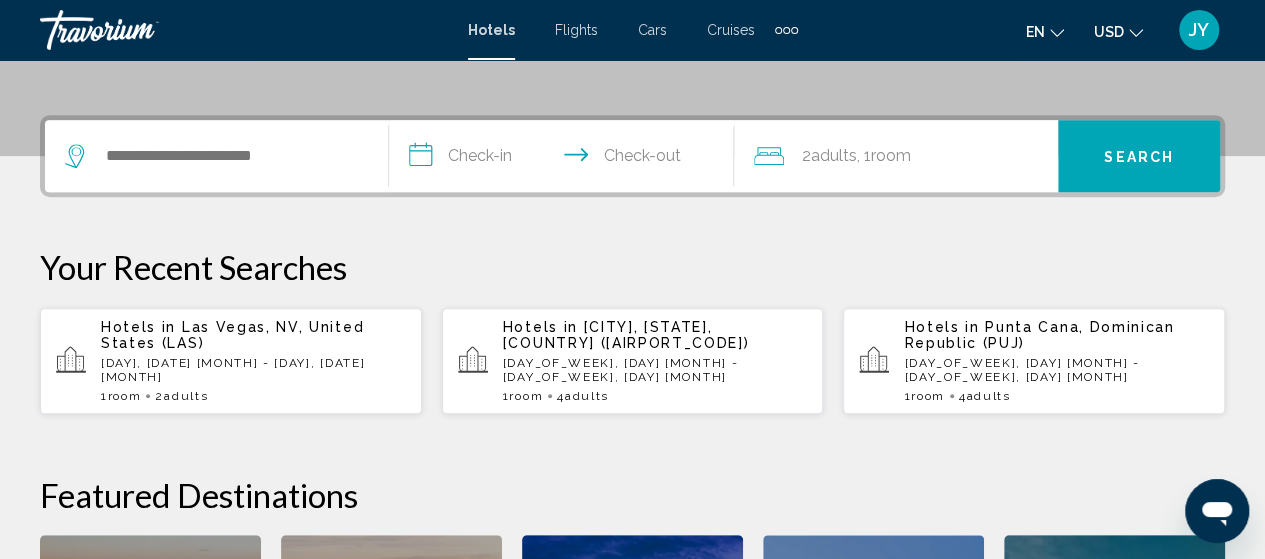 scroll, scrollTop: 454, scrollLeft: 0, axis: vertical 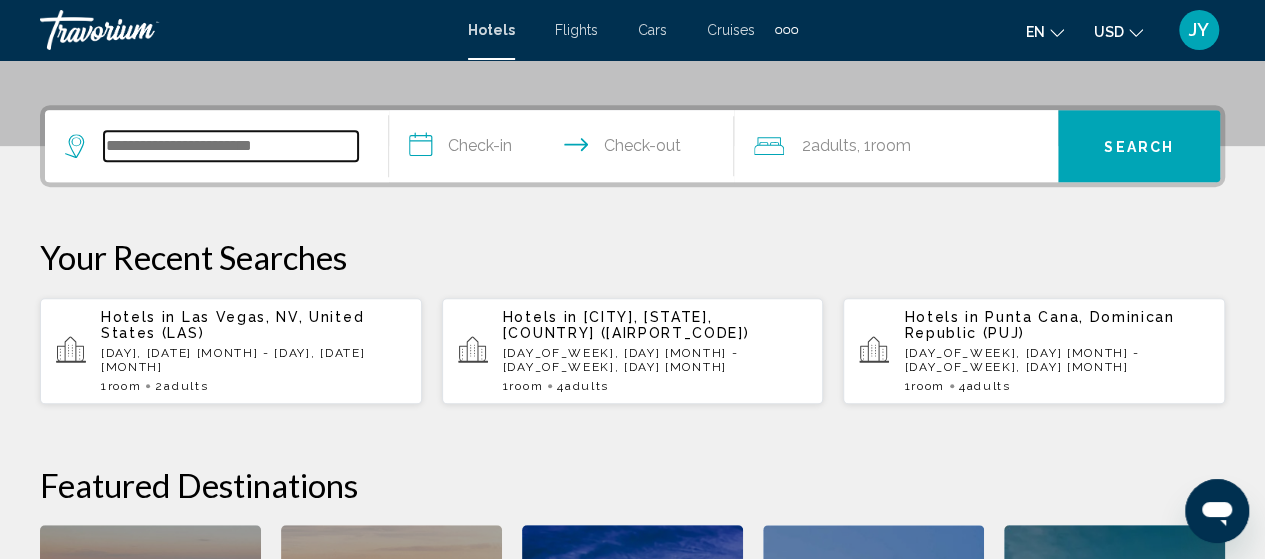 click at bounding box center (231, 146) 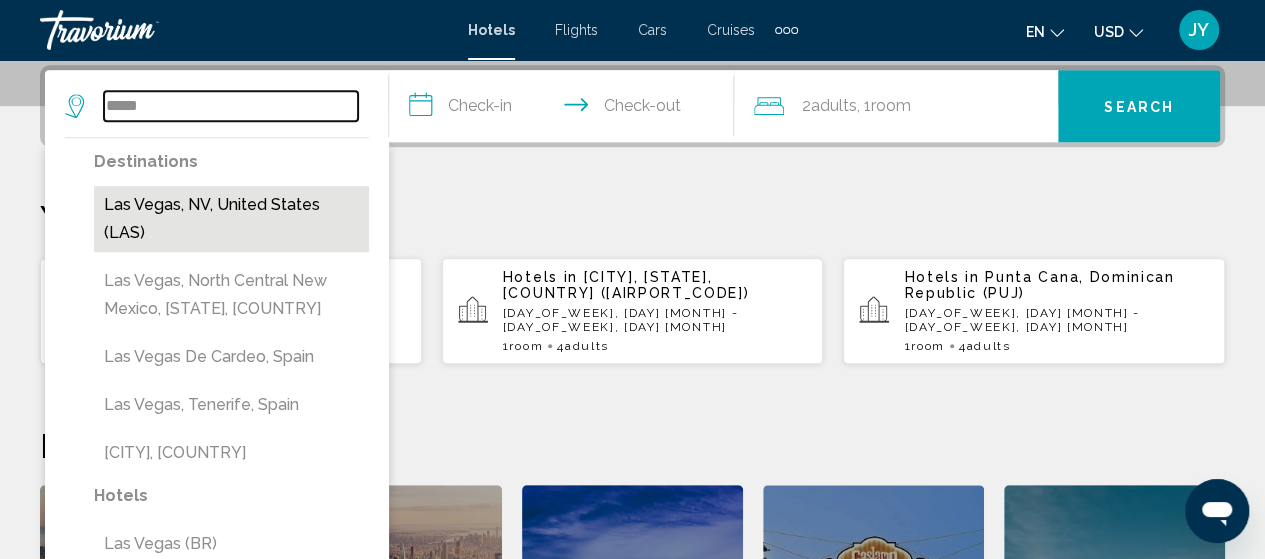 type on "*****" 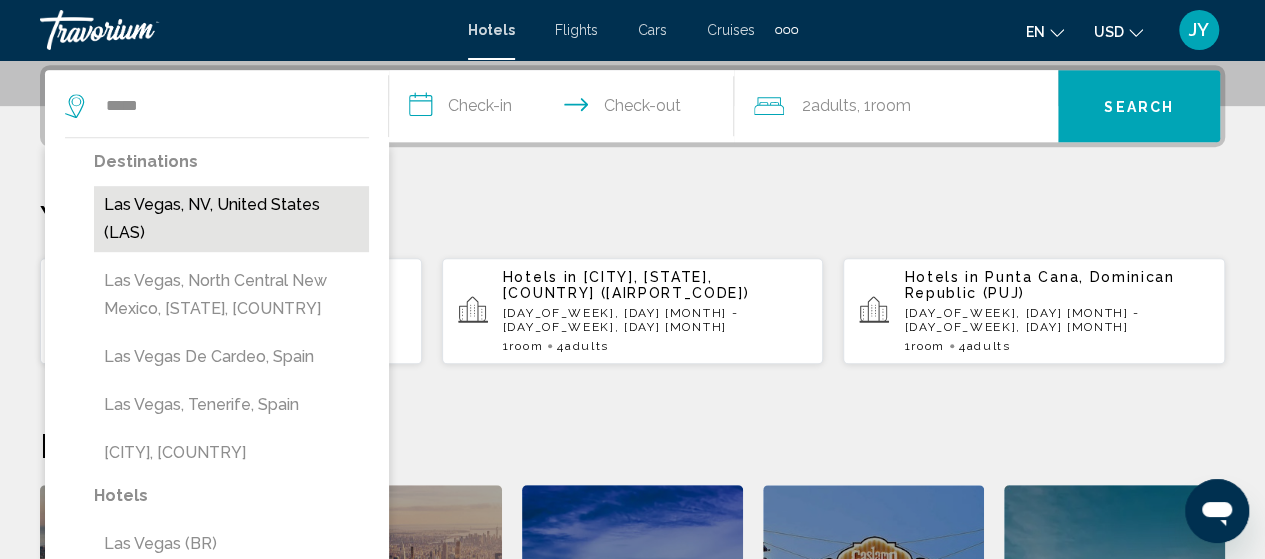 click on "Las Vegas, NV, United States (LAS)" at bounding box center (231, 219) 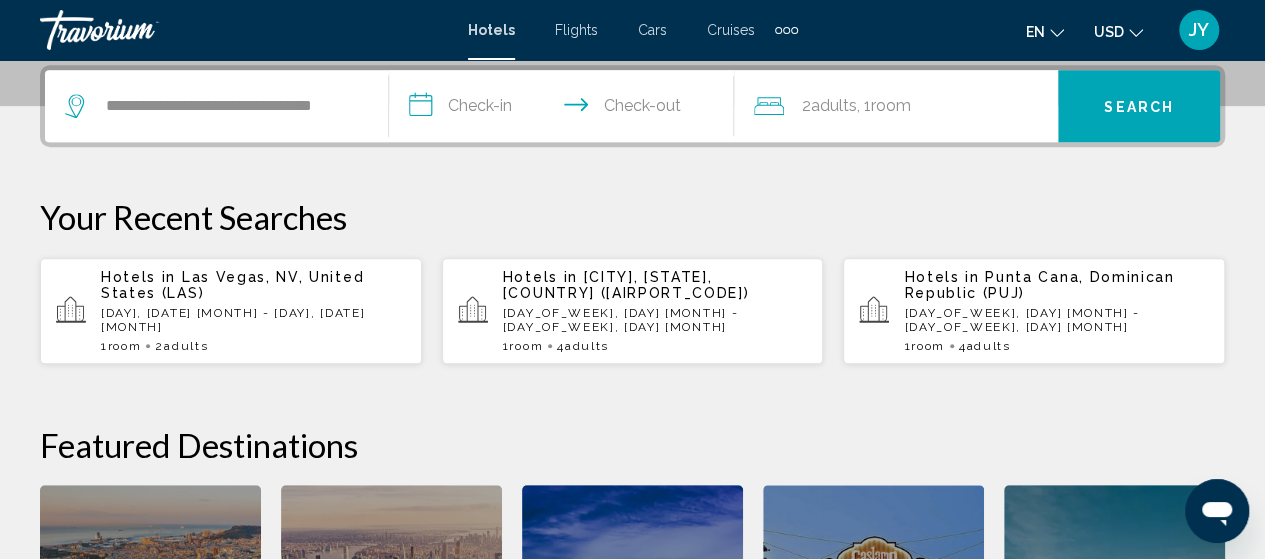 click on "**********" at bounding box center [565, 109] 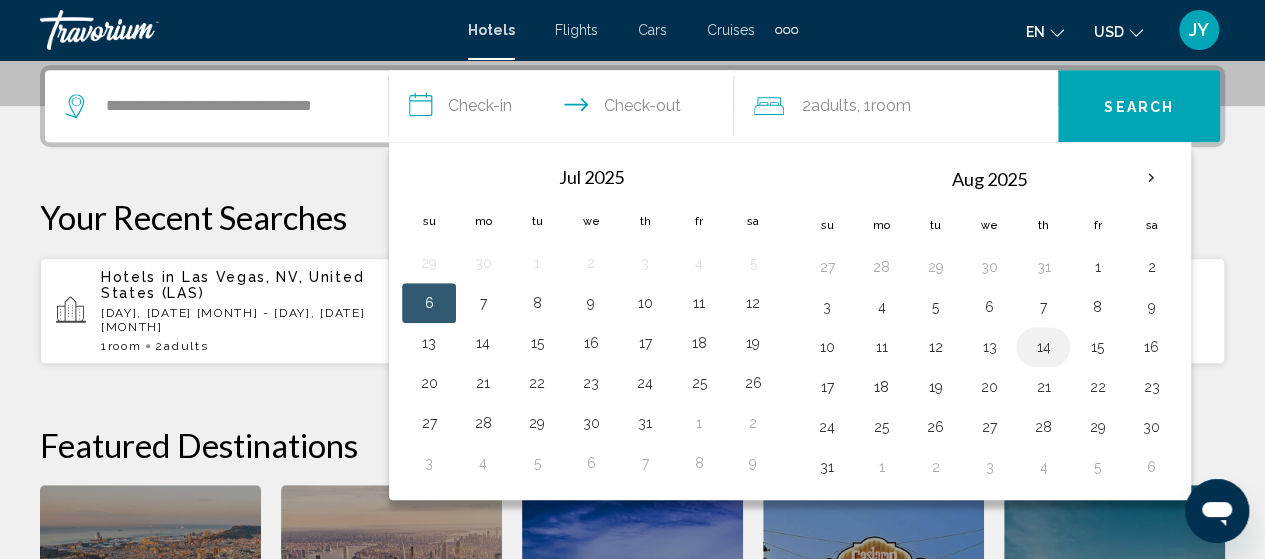 click on "14" at bounding box center [1043, 347] 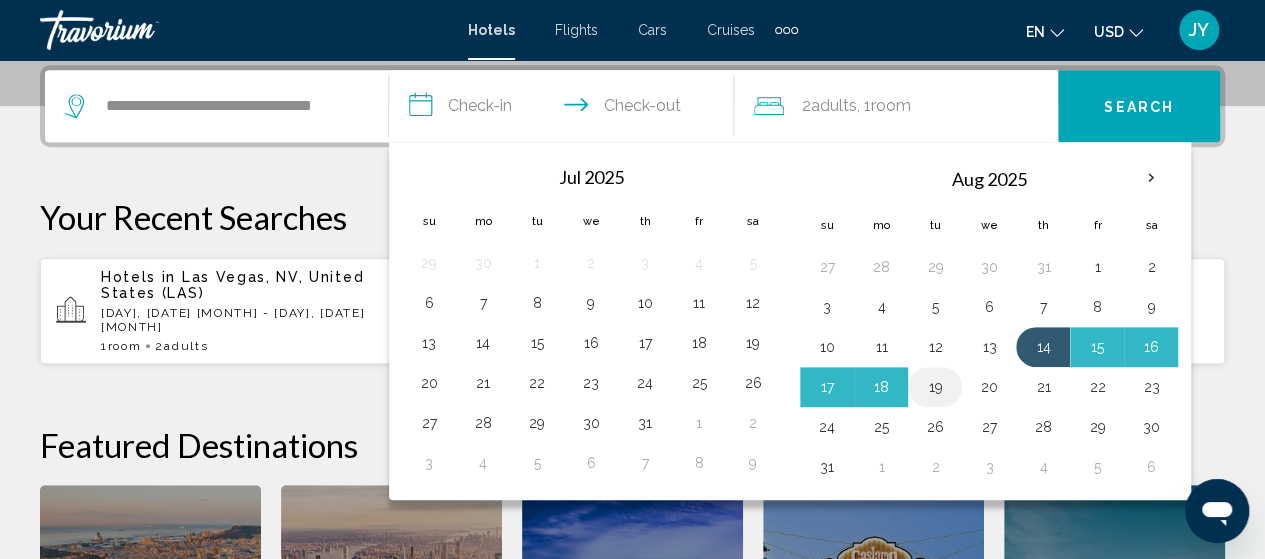click on "19" at bounding box center [935, 387] 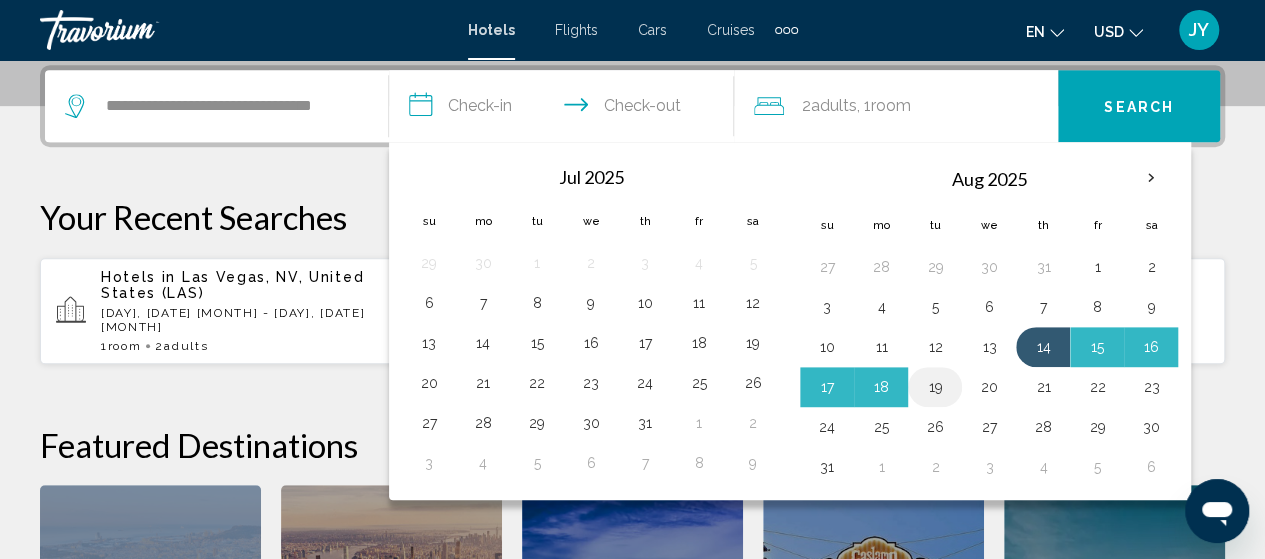 click on "**********" at bounding box center (632, 423) 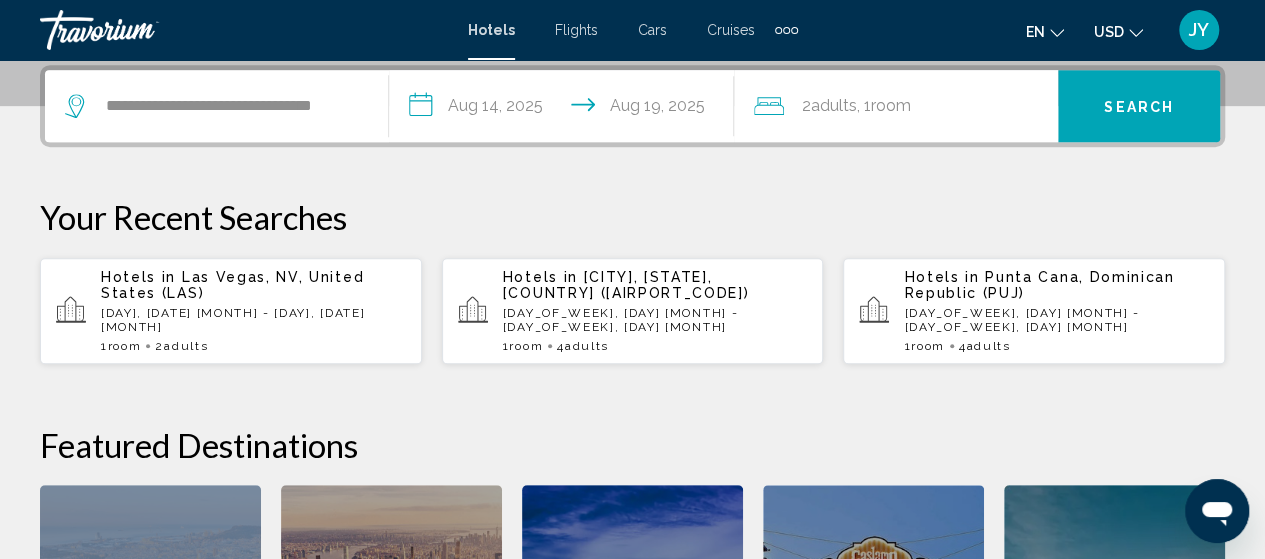 click on "Search" at bounding box center (1139, 107) 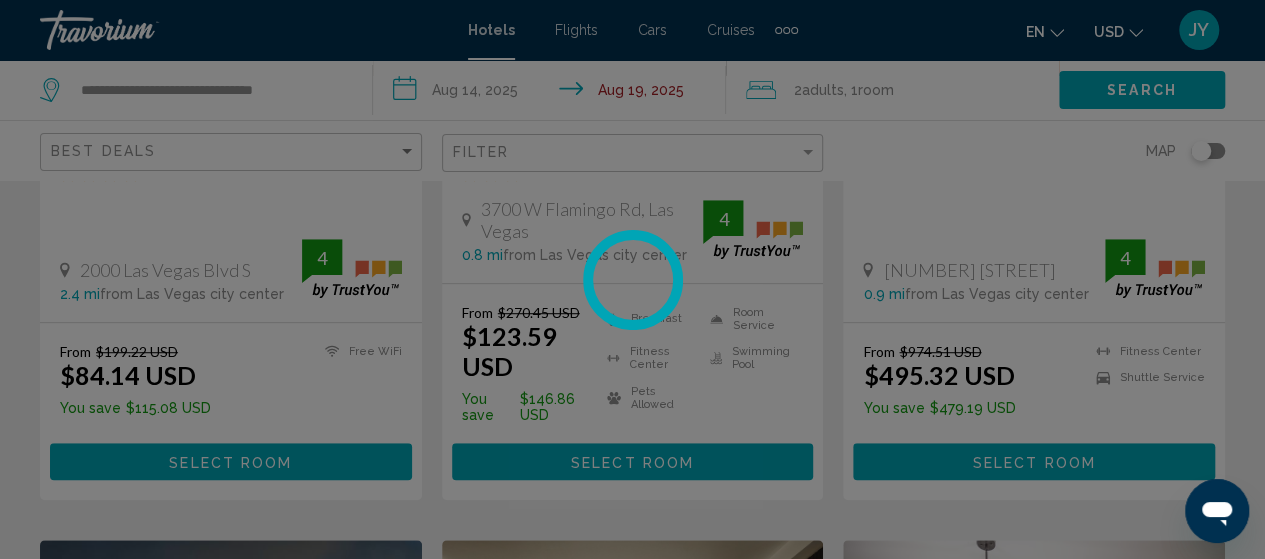 scroll, scrollTop: 0, scrollLeft: 0, axis: both 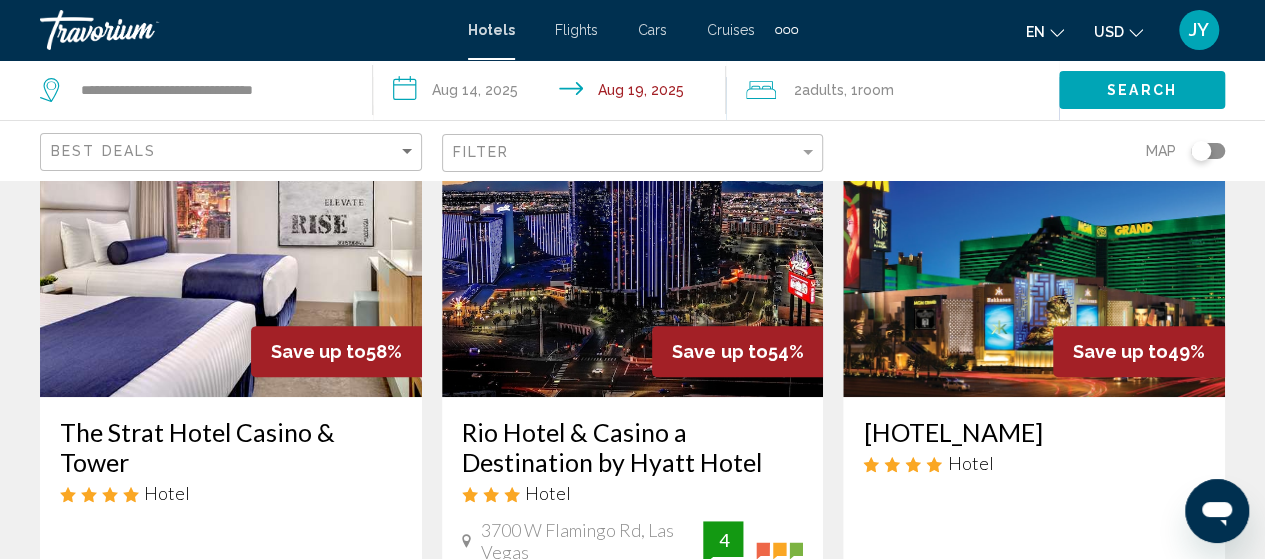 drag, startPoint x: 337, startPoint y: 411, endPoint x: 383, endPoint y: 455, distance: 63.655323 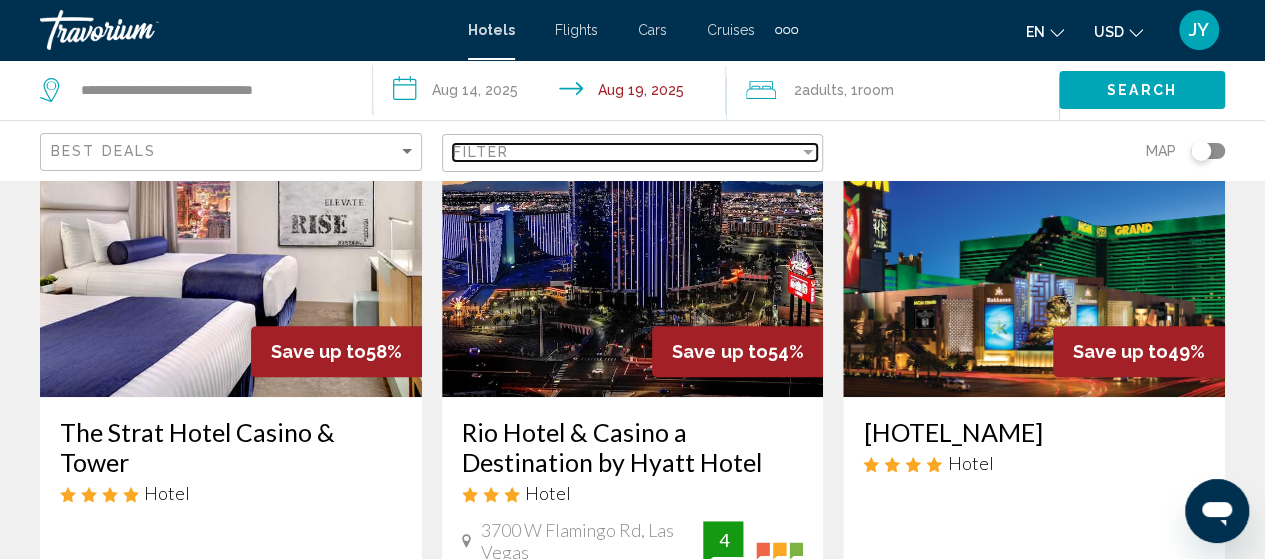 click at bounding box center (808, 152) 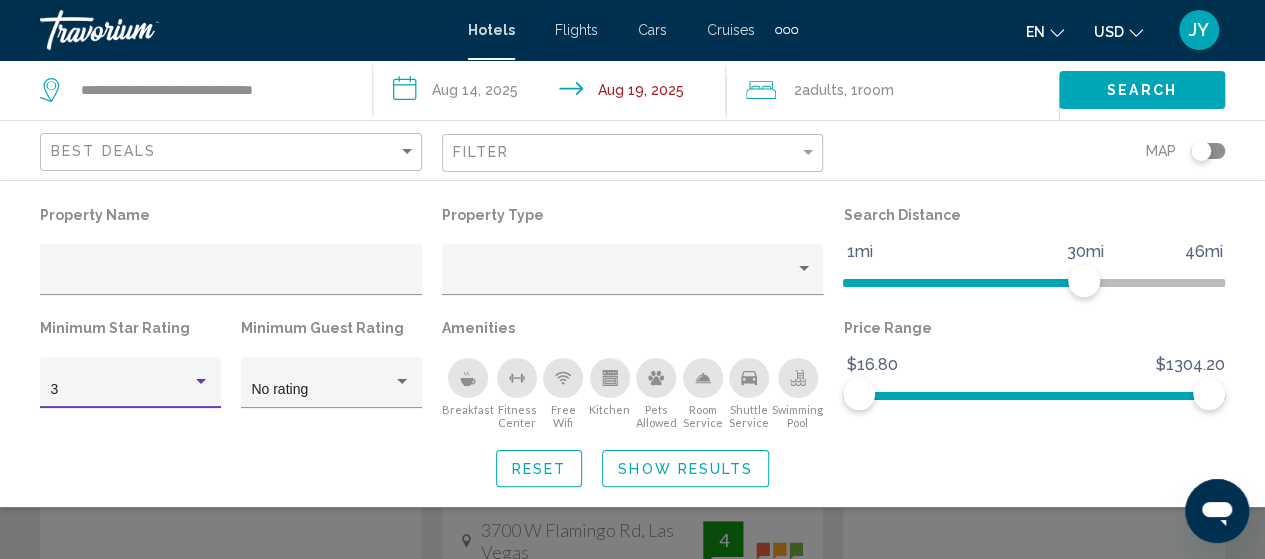 click at bounding box center [201, 381] 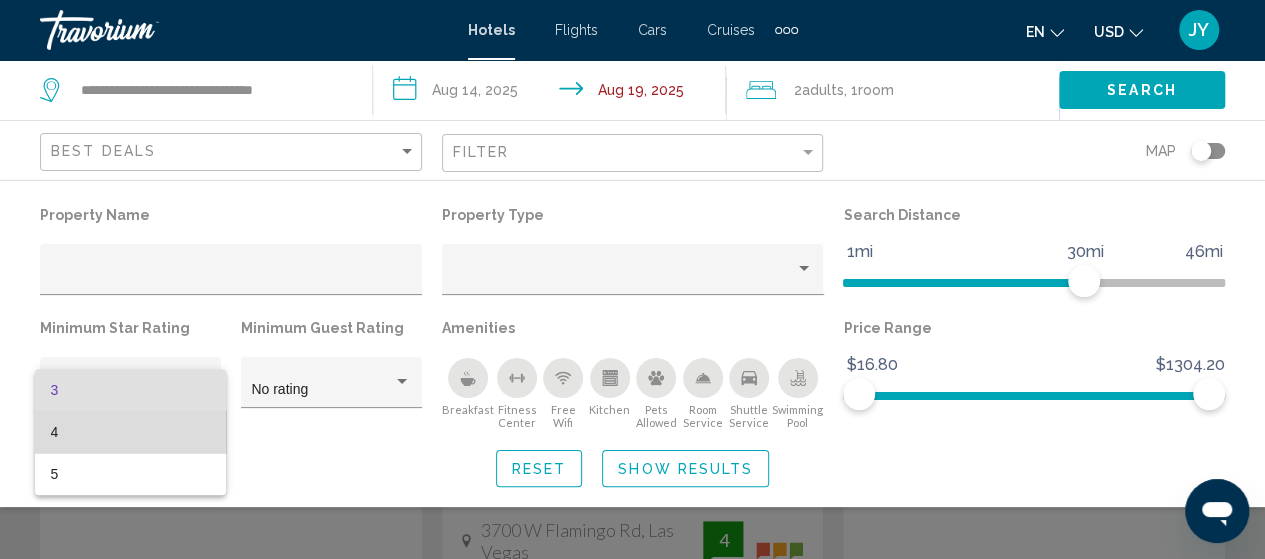 click on "4" at bounding box center [131, 432] 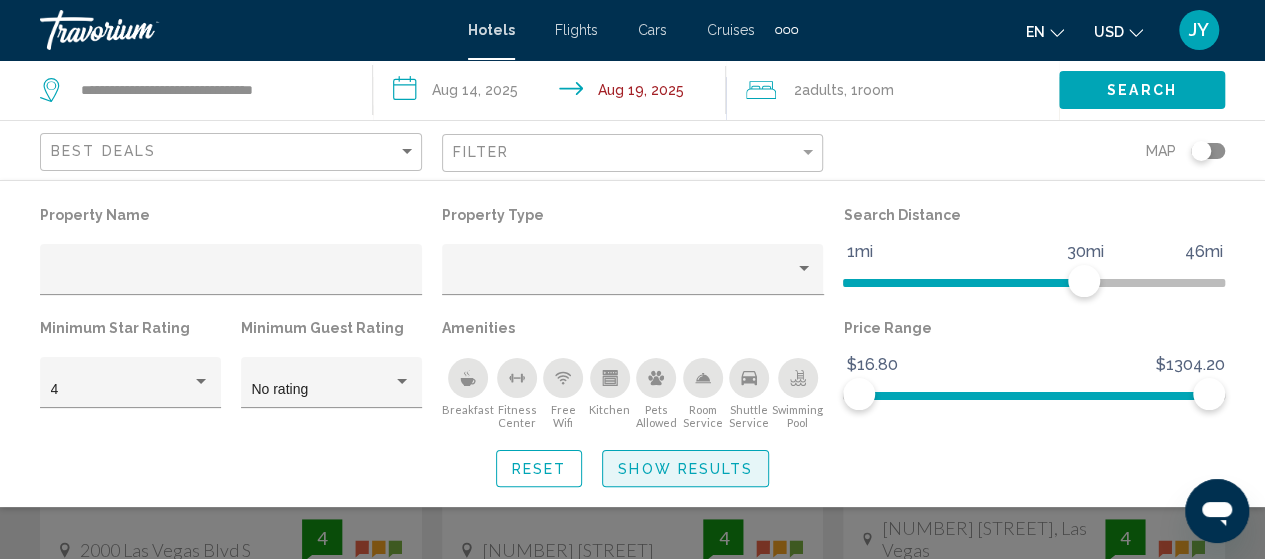click on "Show Results" at bounding box center [685, 469] 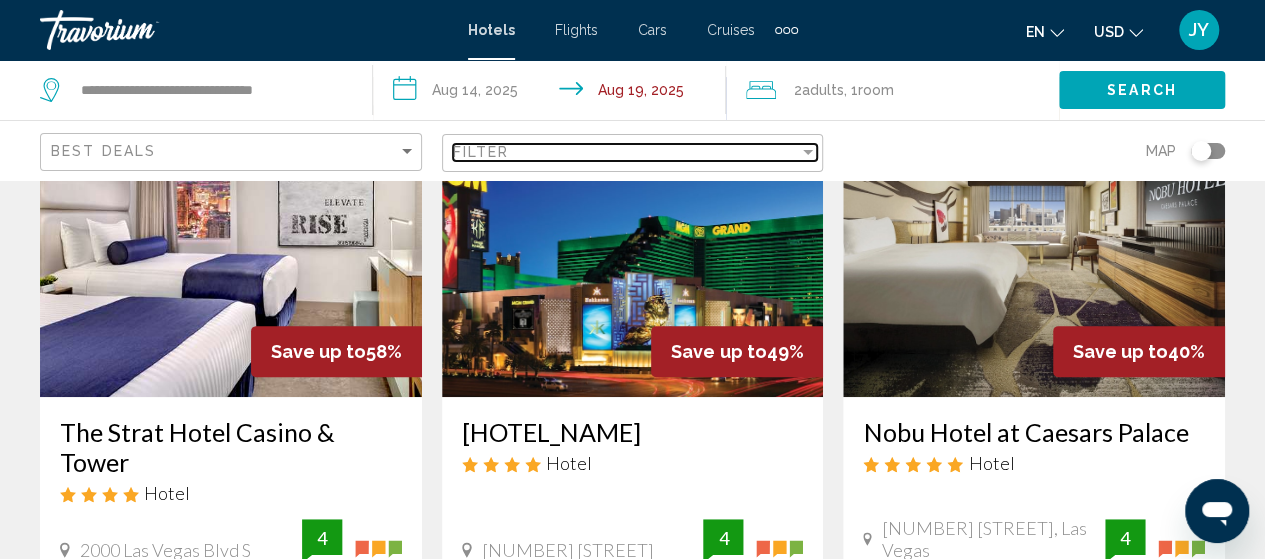 click at bounding box center (808, 152) 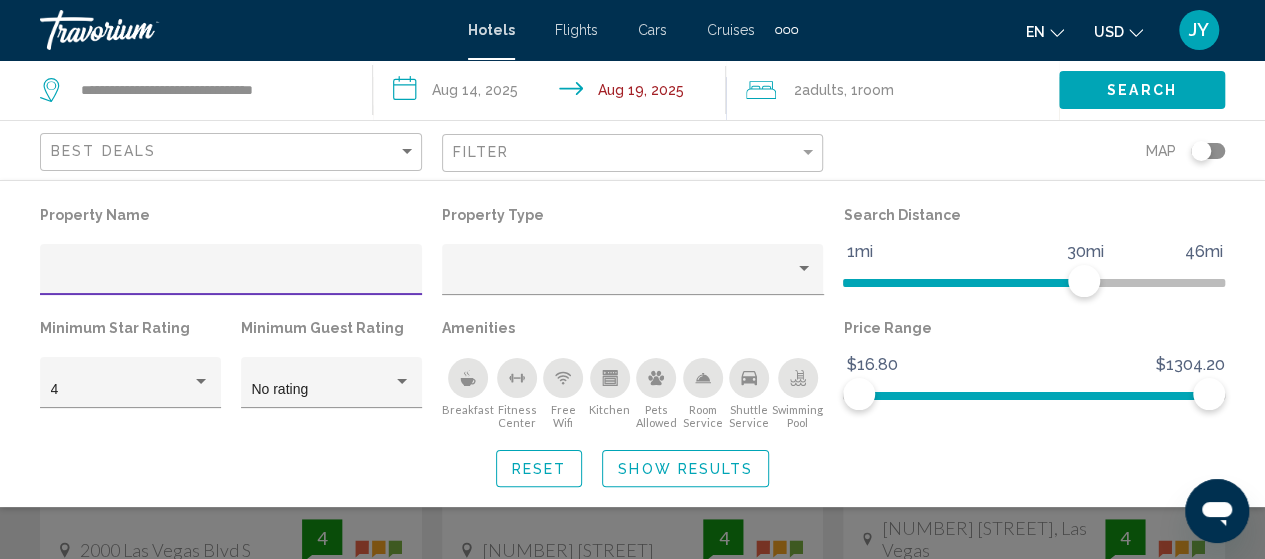 click on "Show Results" at bounding box center (685, 469) 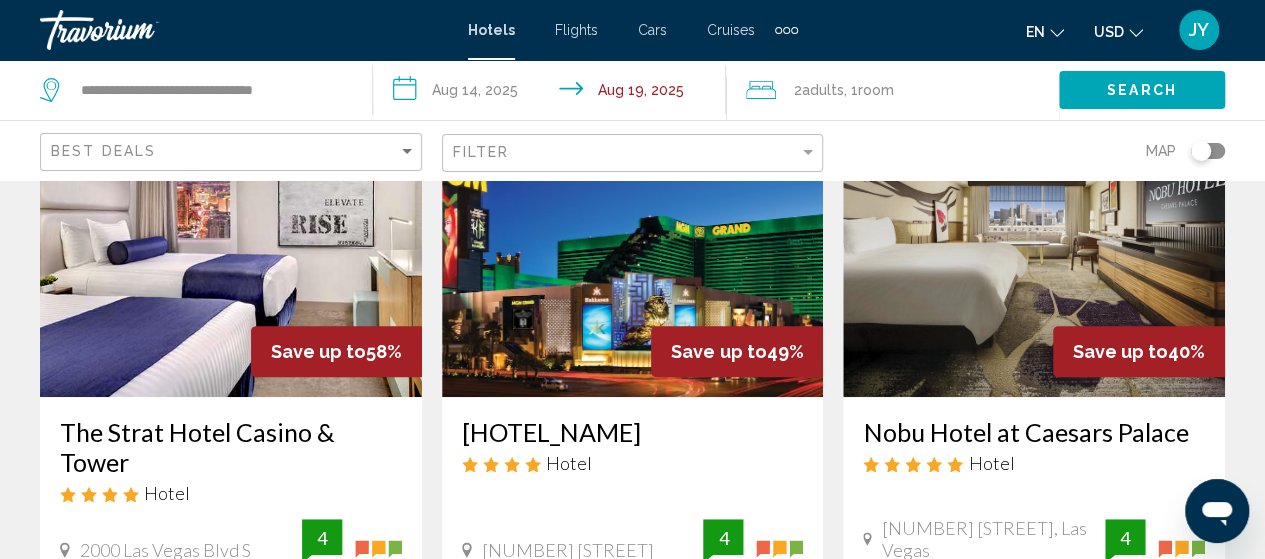 click on "MGM Grand Hotel & Casino
Hotel" at bounding box center [231, 468] 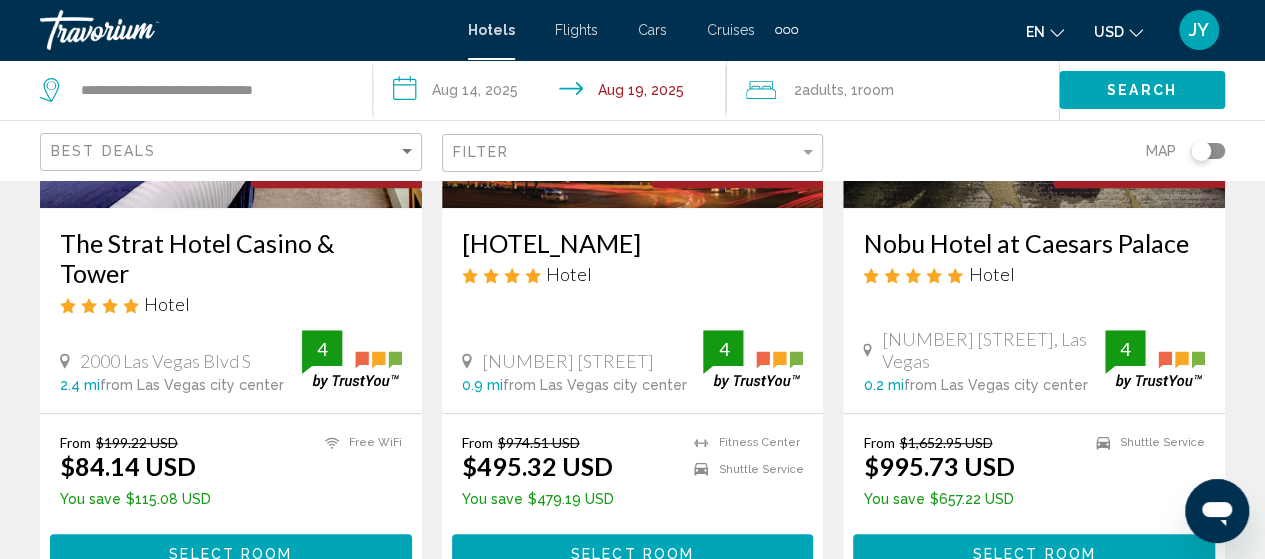 scroll, scrollTop: 372, scrollLeft: 0, axis: vertical 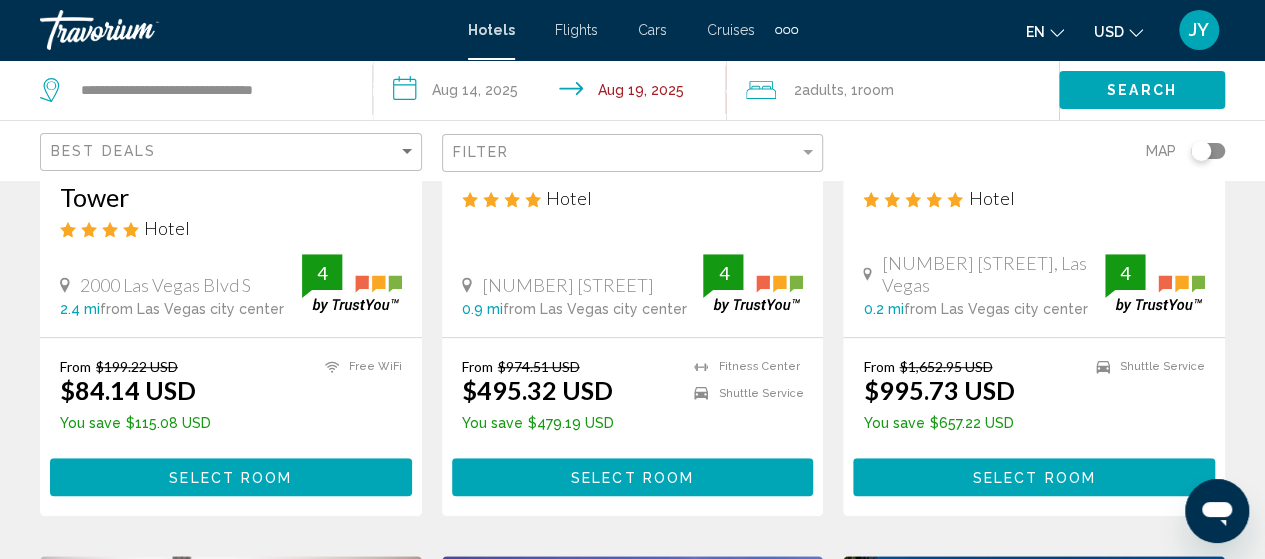 click on "Select Room" at bounding box center [231, 476] 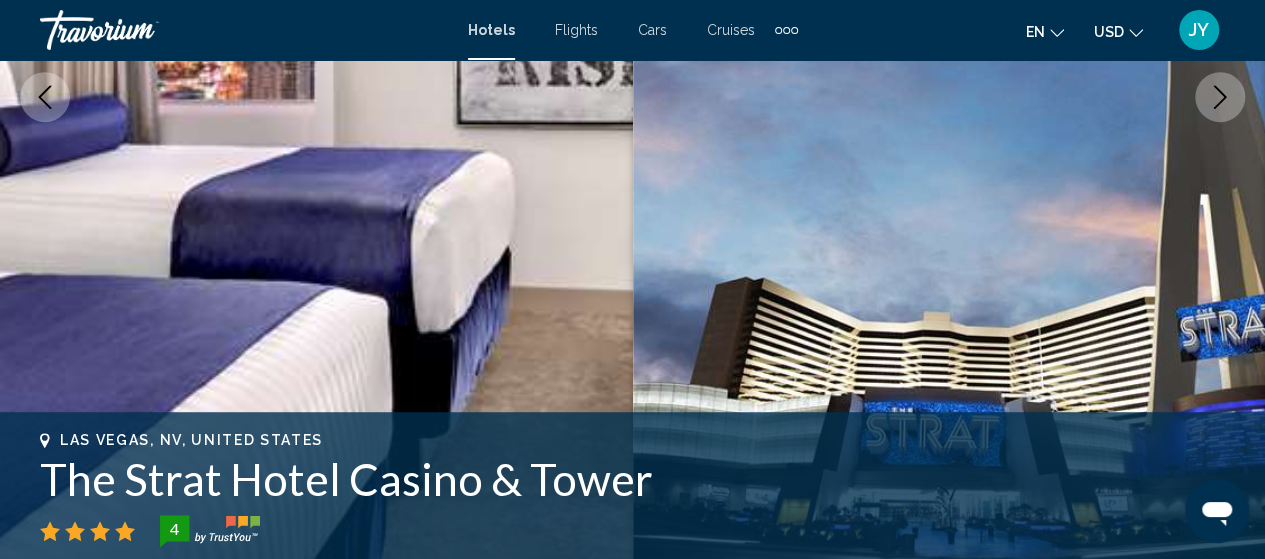 scroll, scrollTop: 255, scrollLeft: 0, axis: vertical 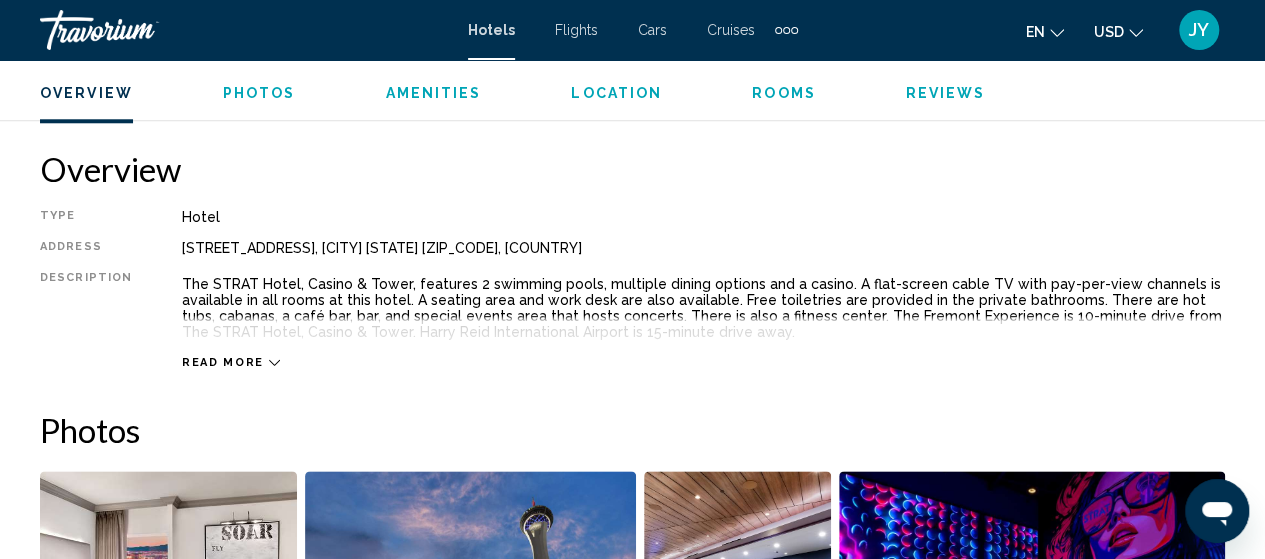 drag, startPoint x: 1271, startPoint y: 547, endPoint x: 743, endPoint y: 197, distance: 633.4698 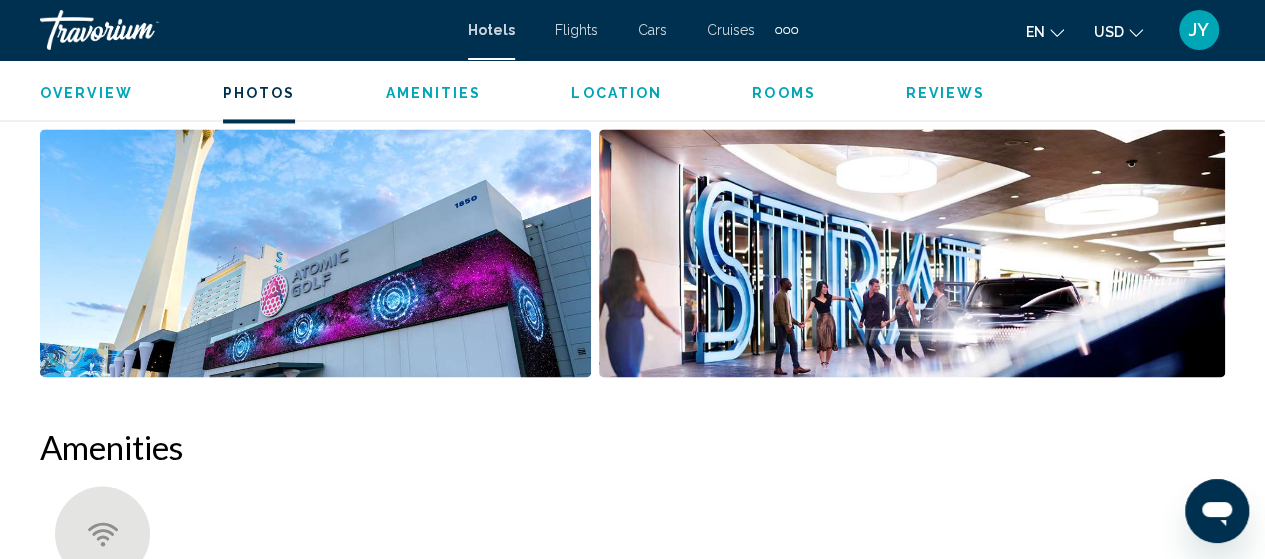 scroll, scrollTop: 1868, scrollLeft: 0, axis: vertical 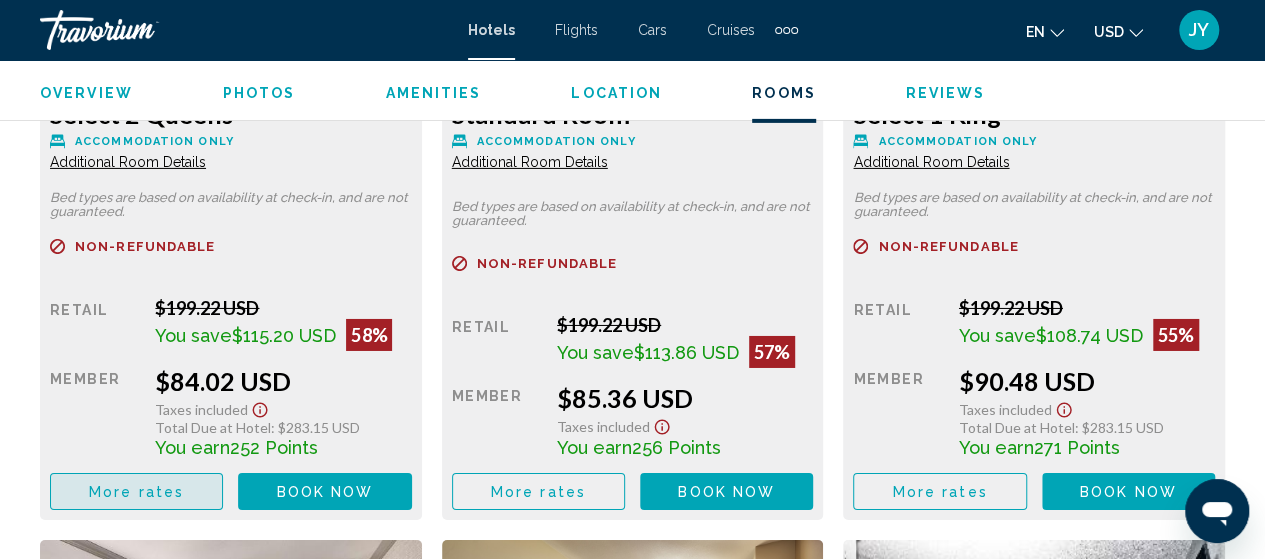 click on "More rates" at bounding box center (136, 492) 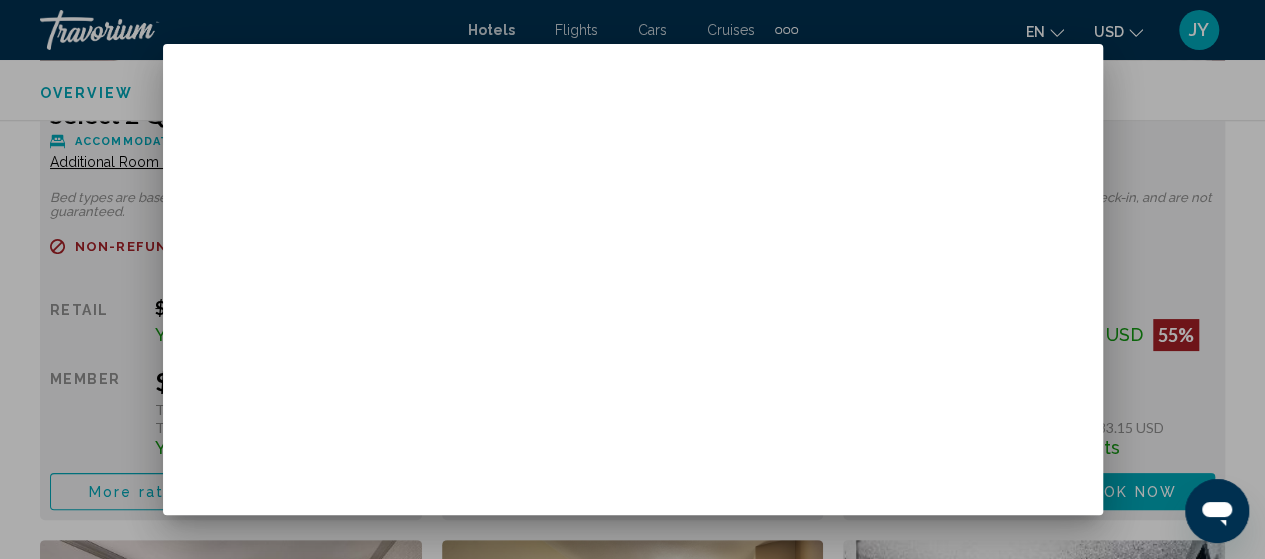 scroll, scrollTop: 0, scrollLeft: 0, axis: both 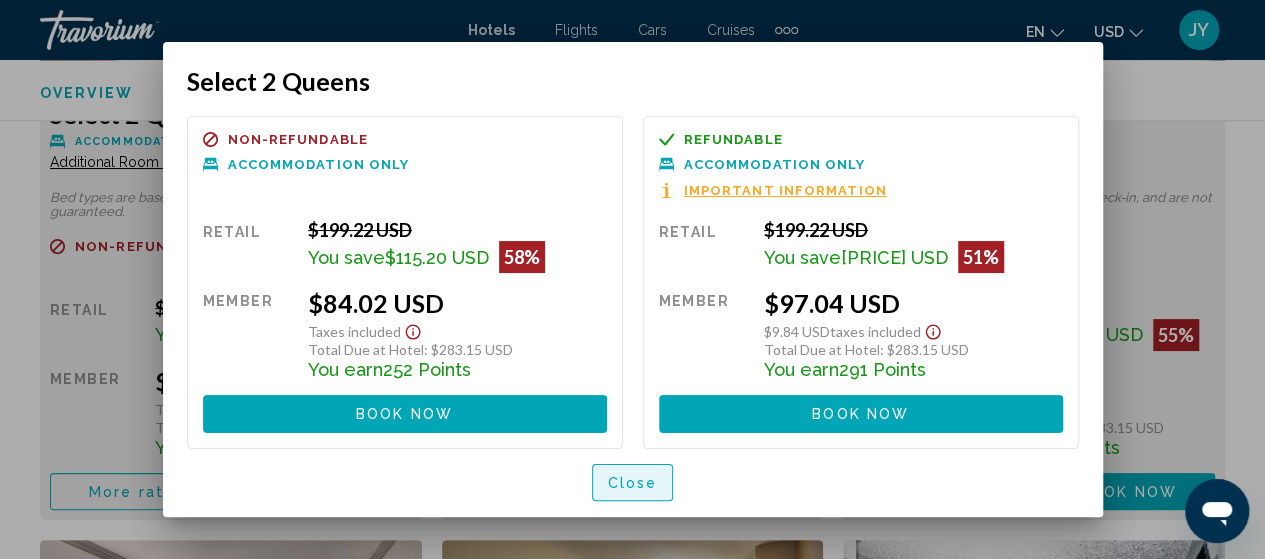click on "Close" at bounding box center [633, 483] 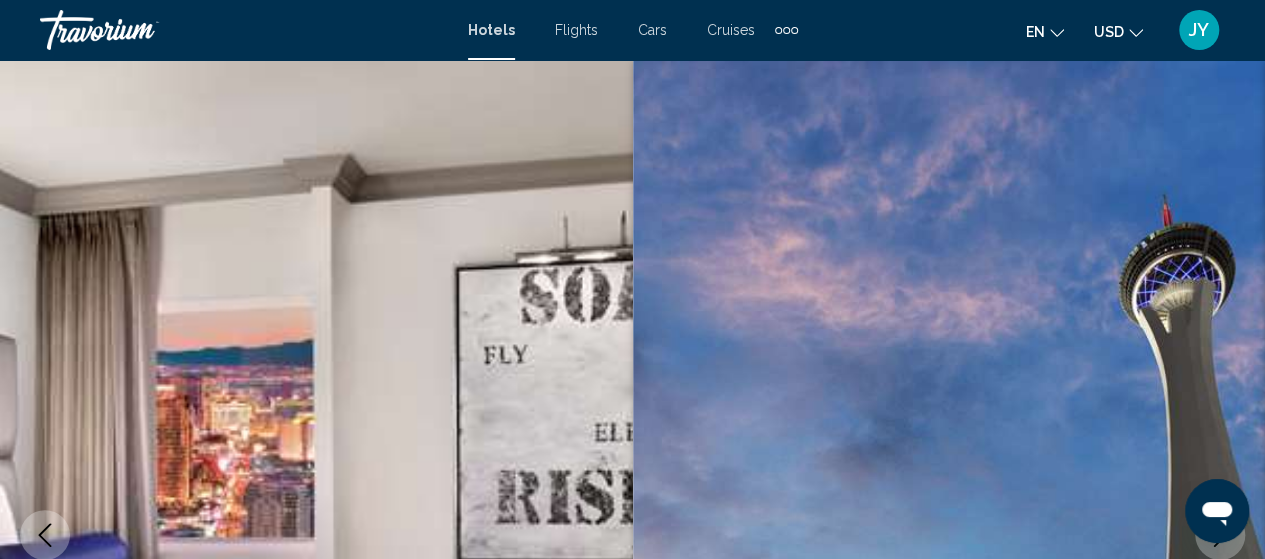 scroll, scrollTop: 3267, scrollLeft: 0, axis: vertical 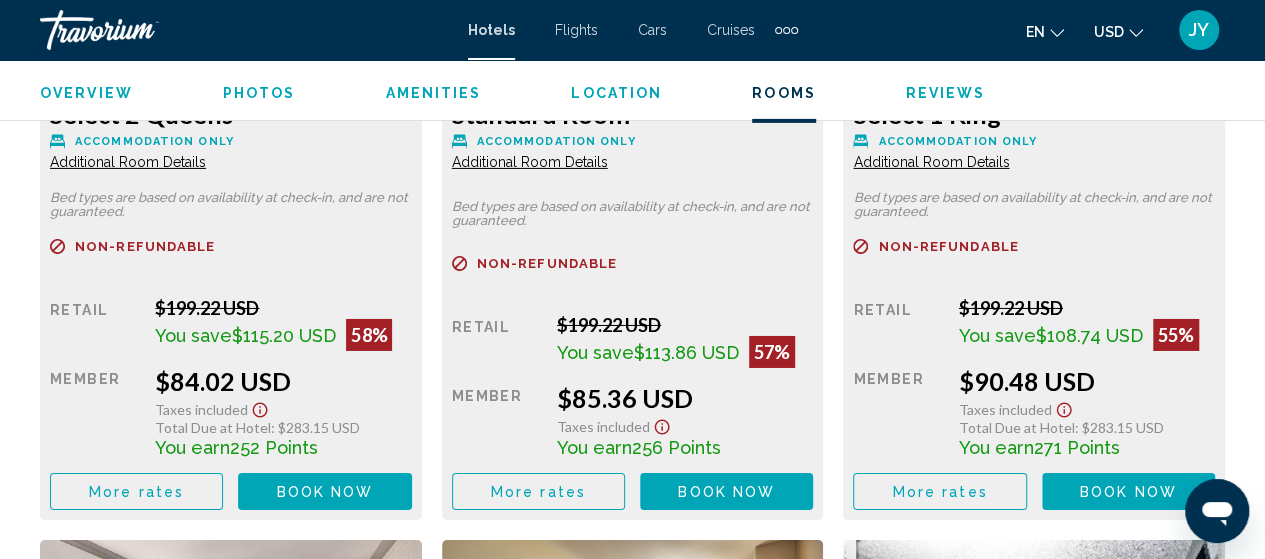 click on "Book now" at bounding box center [325, 492] 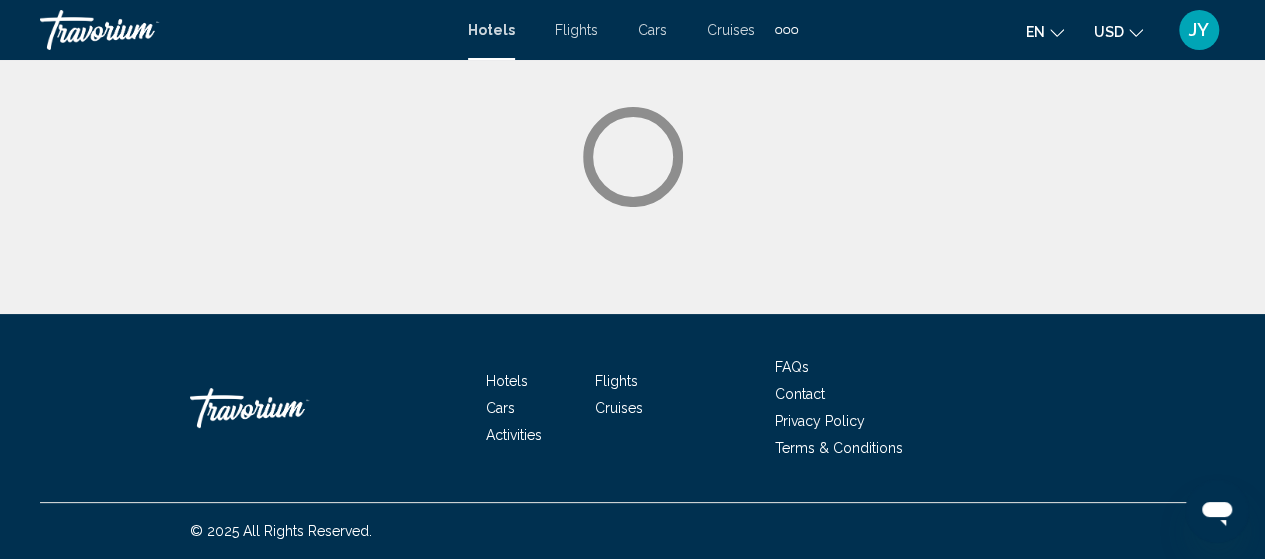 scroll, scrollTop: 0, scrollLeft: 0, axis: both 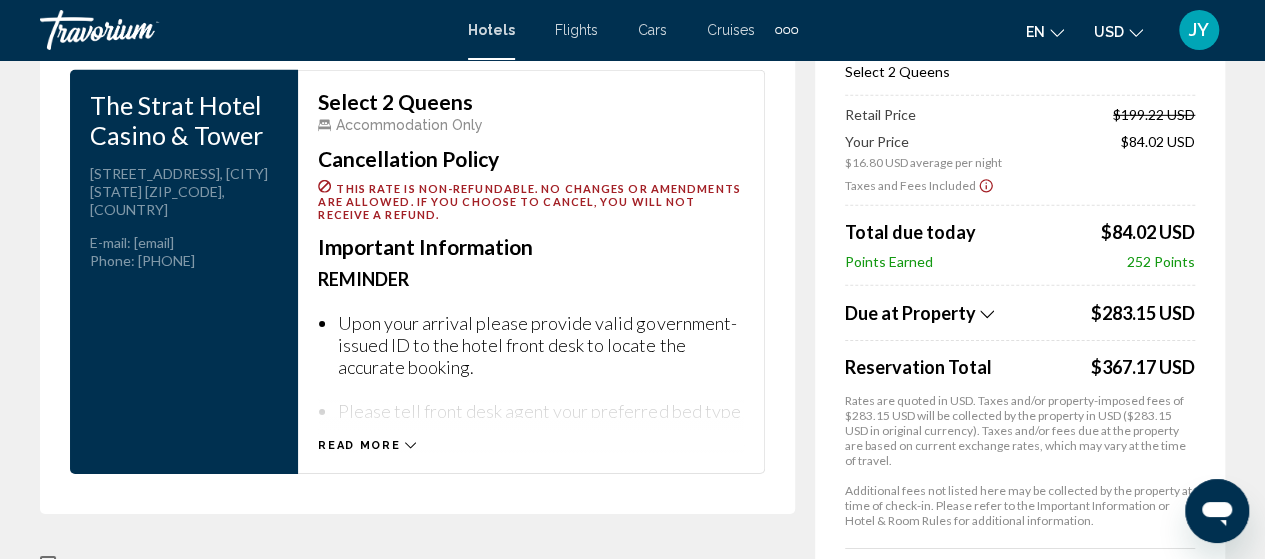 click at bounding box center [410, 445] 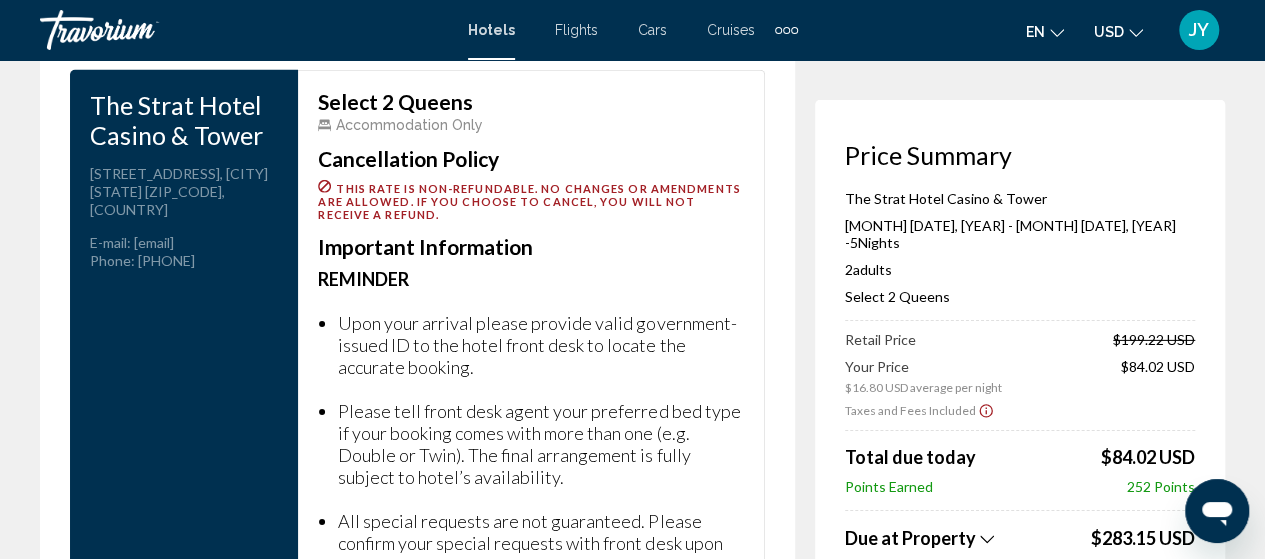scroll, scrollTop: 3047, scrollLeft: 0, axis: vertical 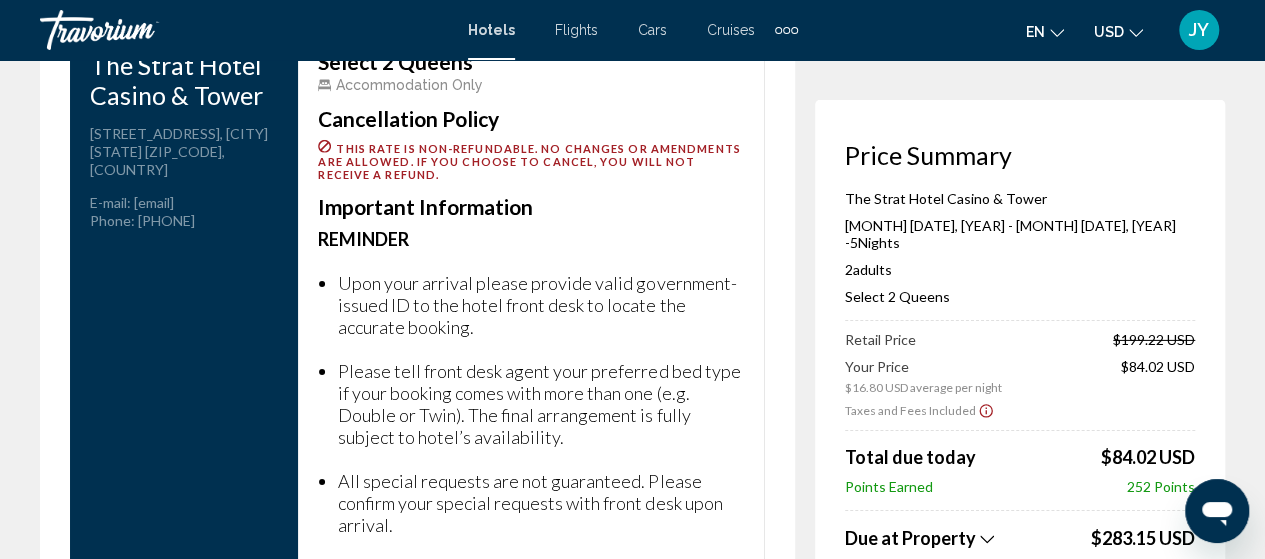 drag, startPoint x: 1273, startPoint y: 549, endPoint x: 924, endPoint y: 77, distance: 587.0136 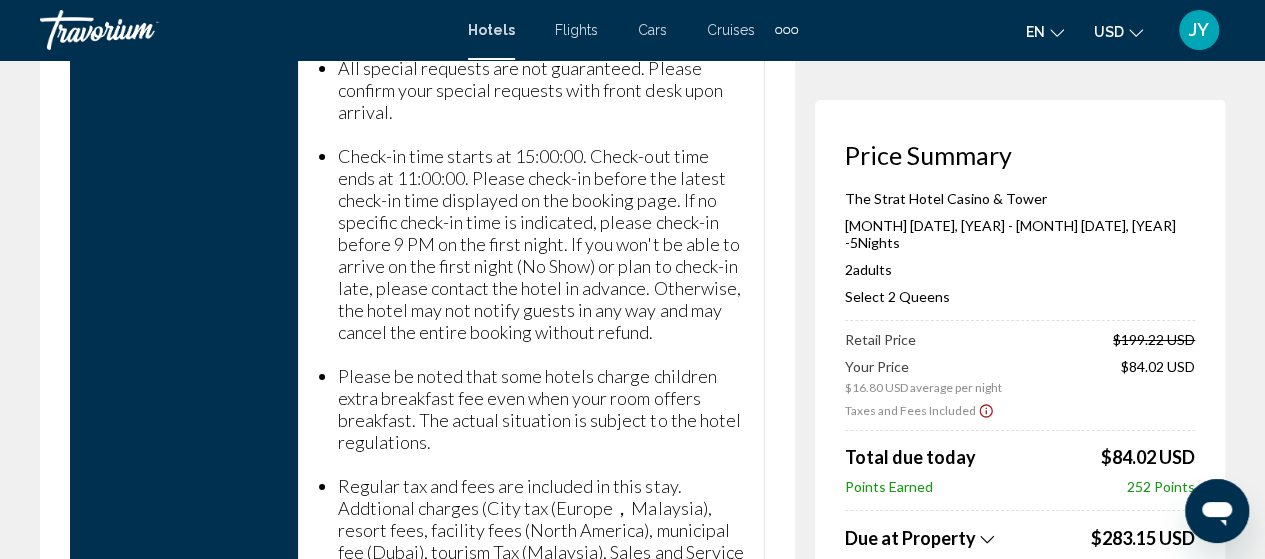 scroll, scrollTop: 3541, scrollLeft: 0, axis: vertical 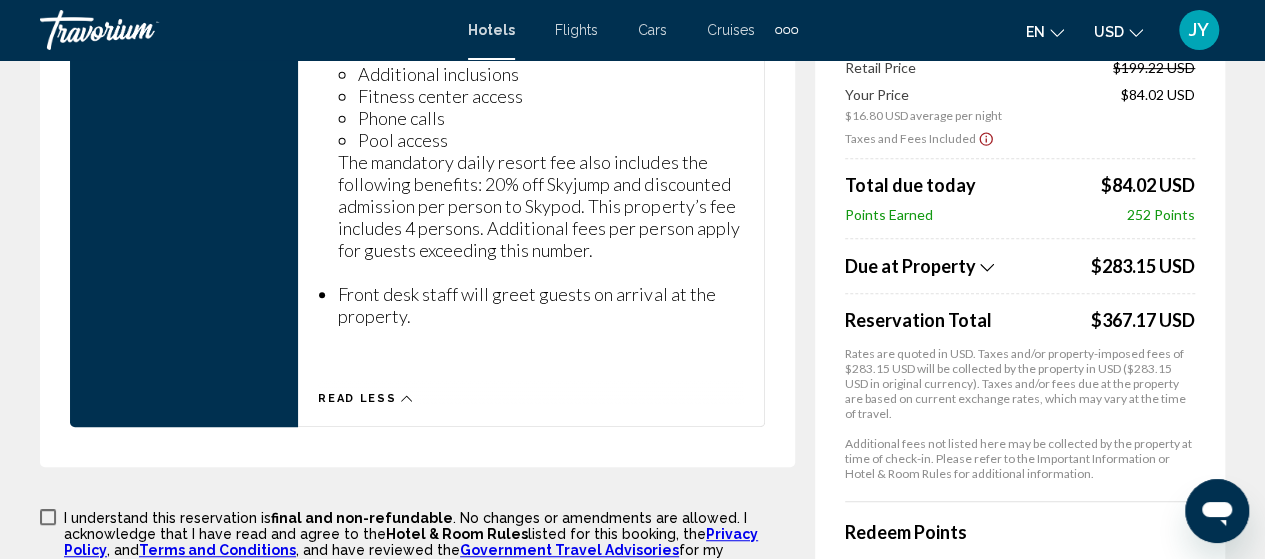 click at bounding box center (987, 266) 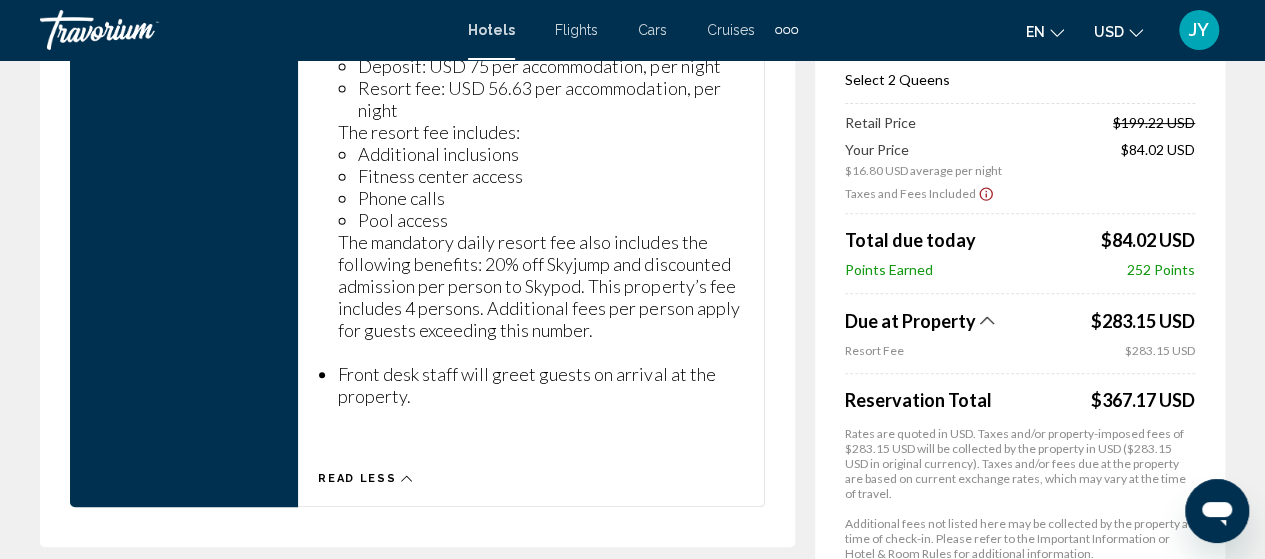 scroll, scrollTop: 4087, scrollLeft: 0, axis: vertical 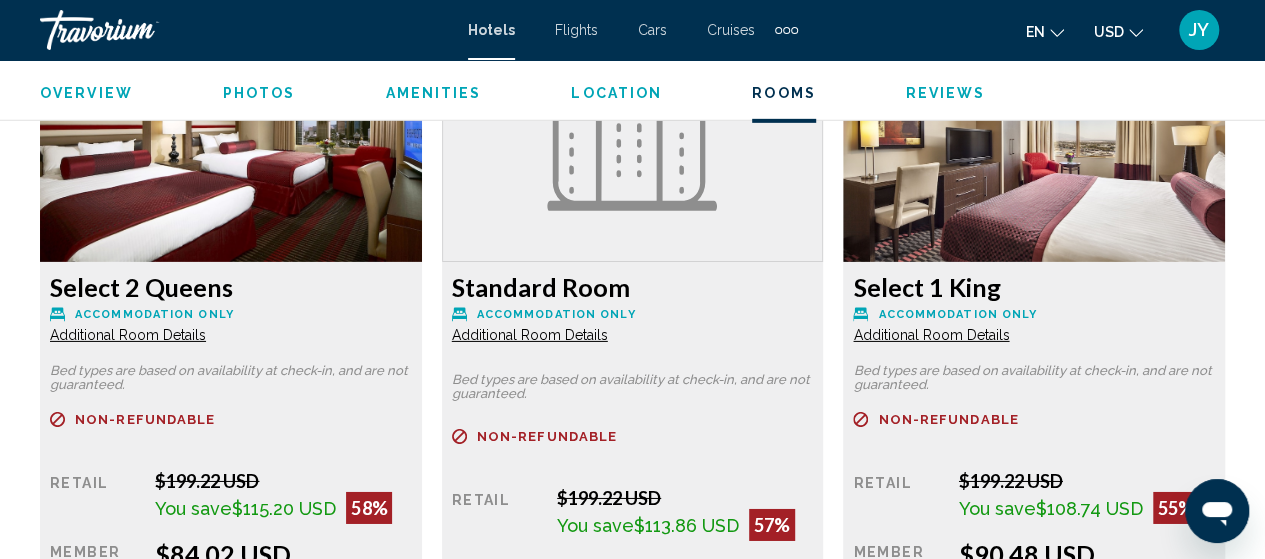 click on "Select 1 King
Accommodation Only Additional Room Details Bed types are based on availability at check-in, and are not guaranteed.
Refundable
Non-refundable
Non-refundable     Retail  [PRICE]  You save  [PRICE]  [PERCENTAGE]%  when you redeem    Member  [PRICE]  Taxes included
Total Due at Hotel : [PRICE]  You earn  [POINTS]  More rates Book now No longer available" at bounding box center (1034, 352) 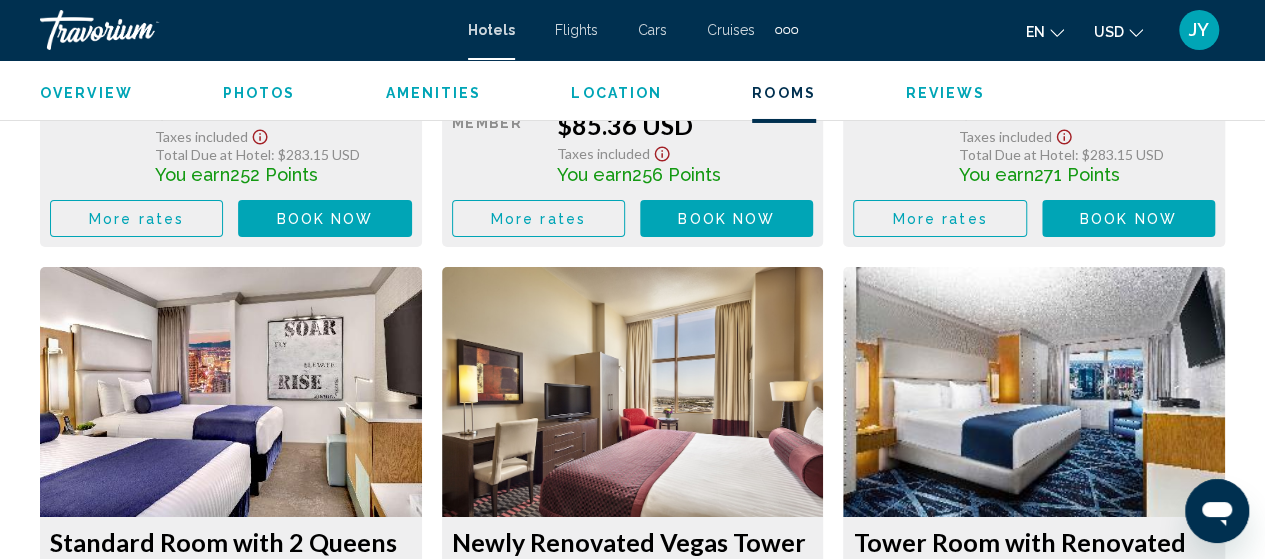 scroll, scrollTop: 3548, scrollLeft: 0, axis: vertical 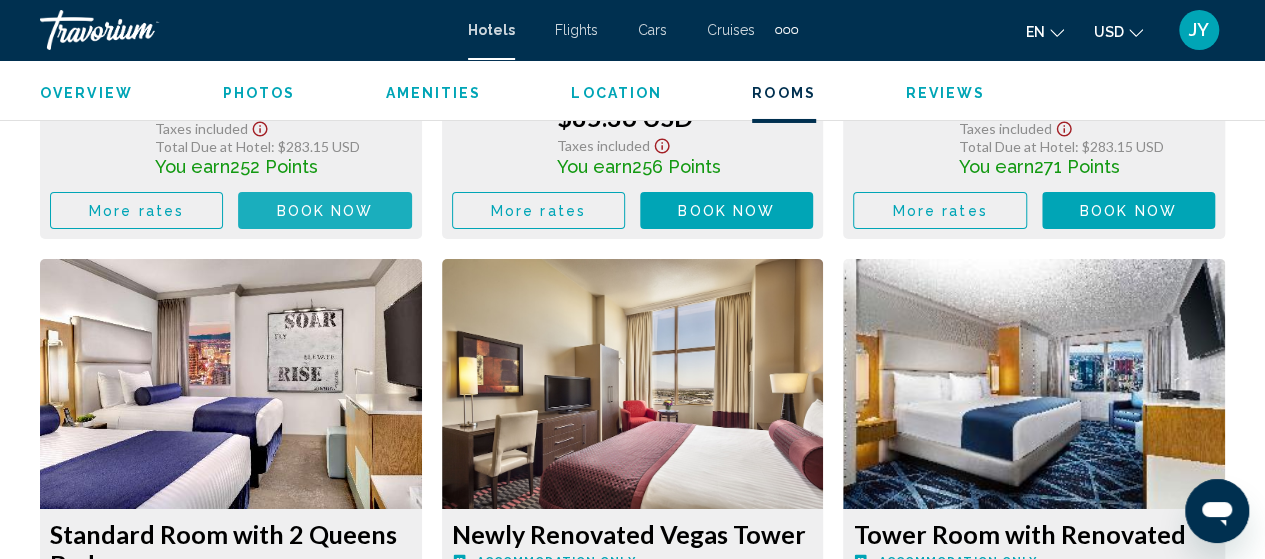 click on "Book now" at bounding box center [325, 211] 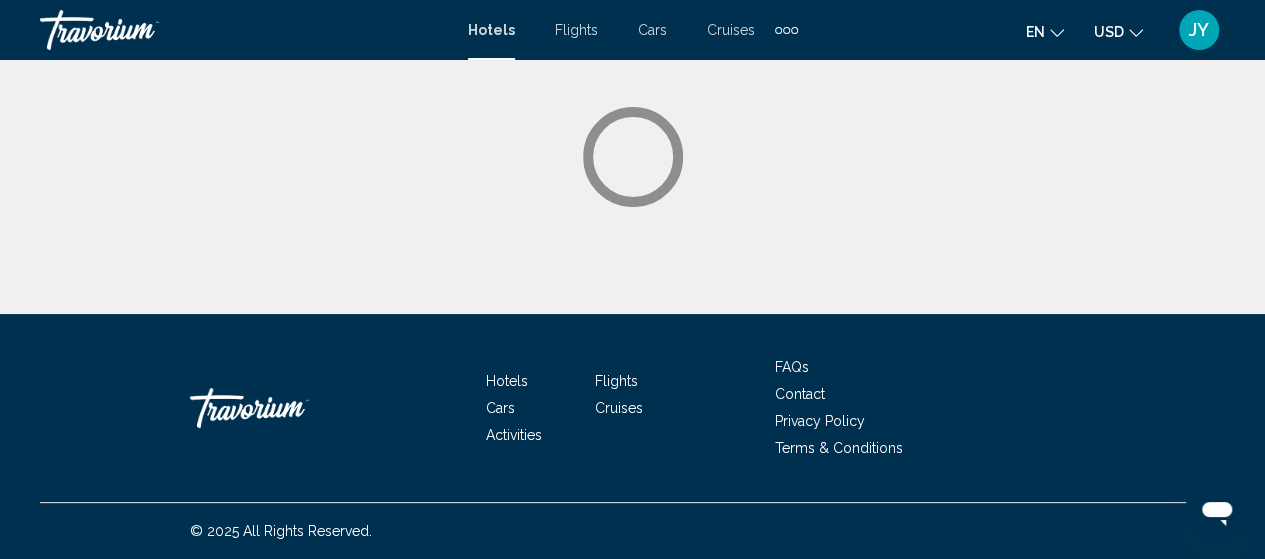 scroll, scrollTop: 0, scrollLeft: 0, axis: both 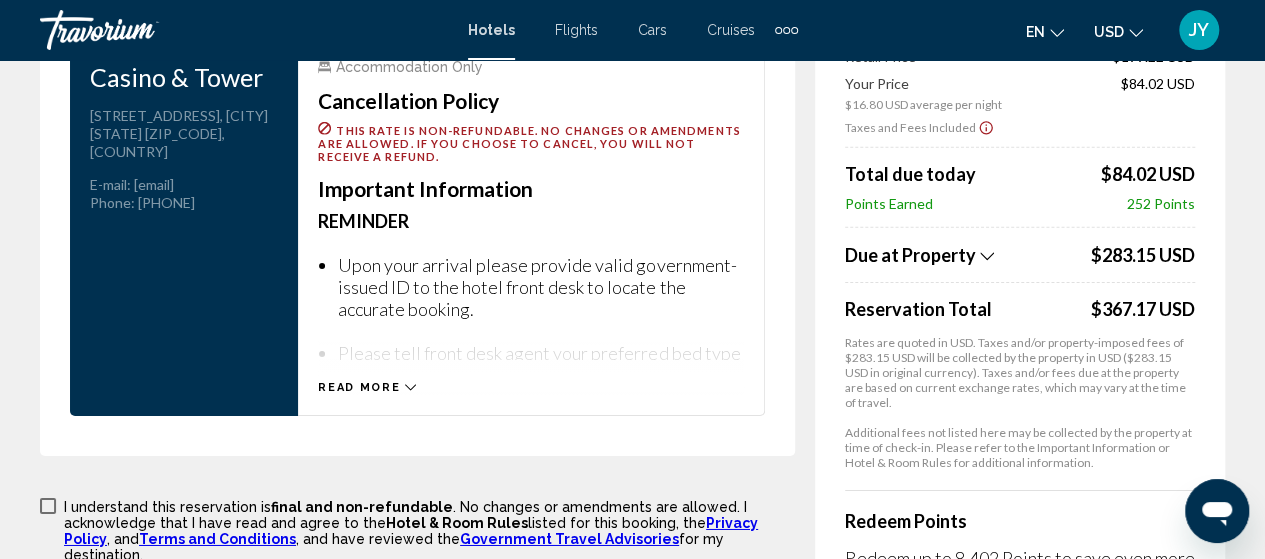 click at bounding box center [410, 387] 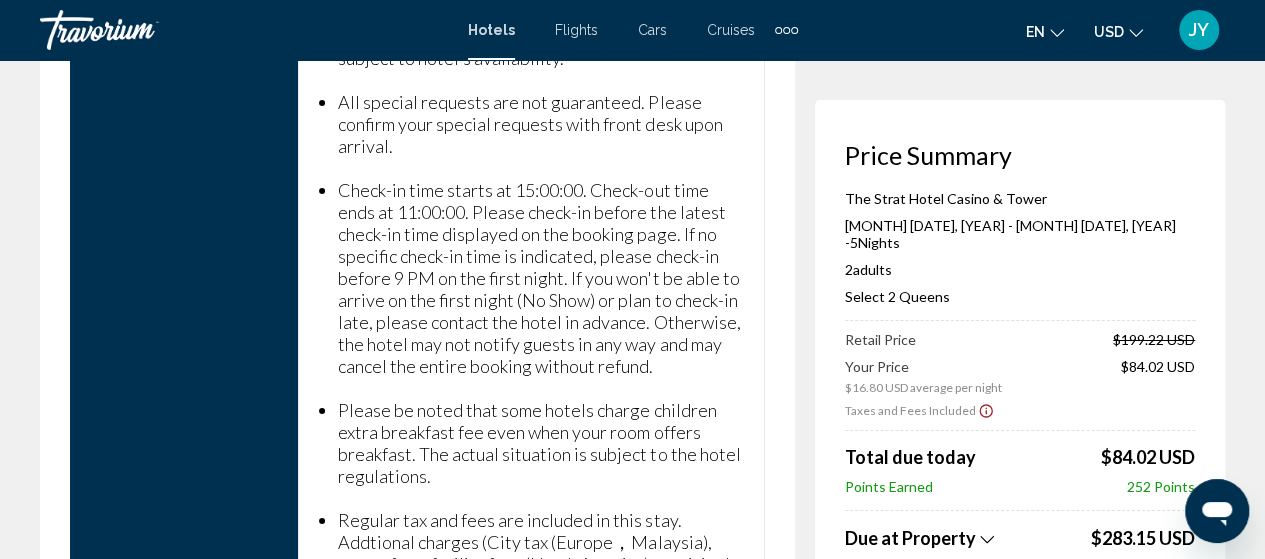 scroll, scrollTop: 3546, scrollLeft: 0, axis: vertical 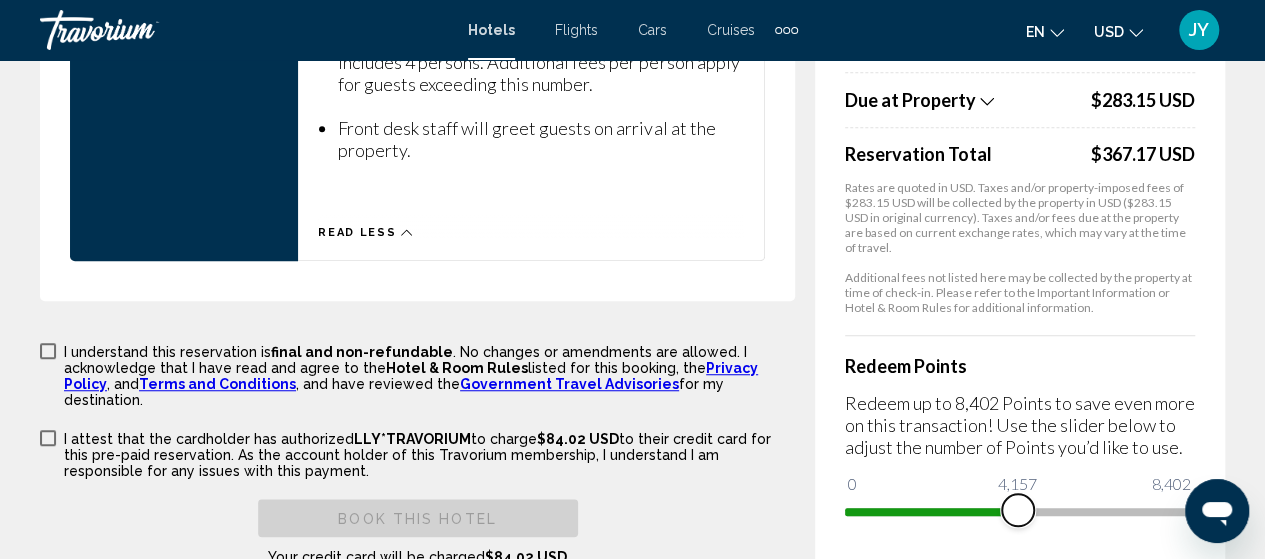 drag, startPoint x: 861, startPoint y: 480, endPoint x: 1018, endPoint y: 461, distance: 158.14551 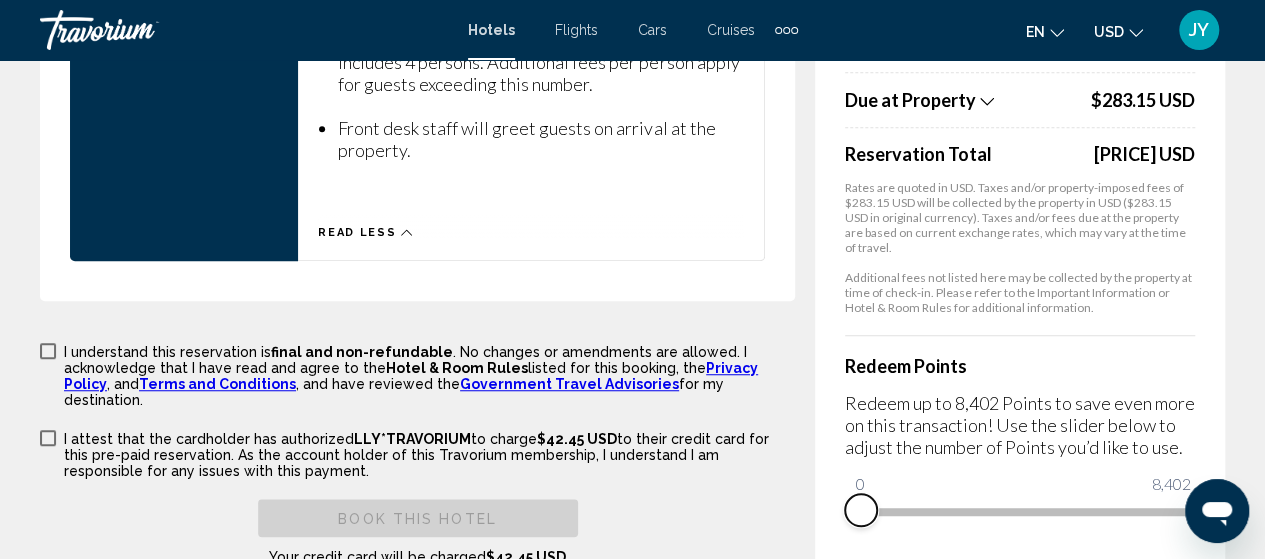 drag, startPoint x: 1006, startPoint y: 482, endPoint x: 788, endPoint y: 520, distance: 221.28714 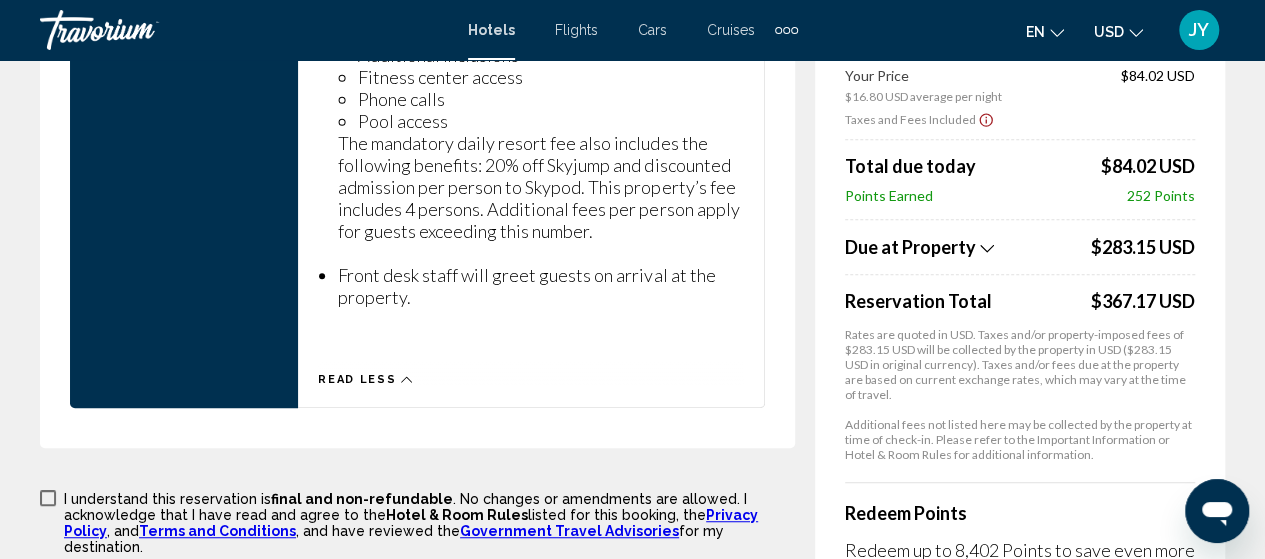 scroll, scrollTop: 4200, scrollLeft: 0, axis: vertical 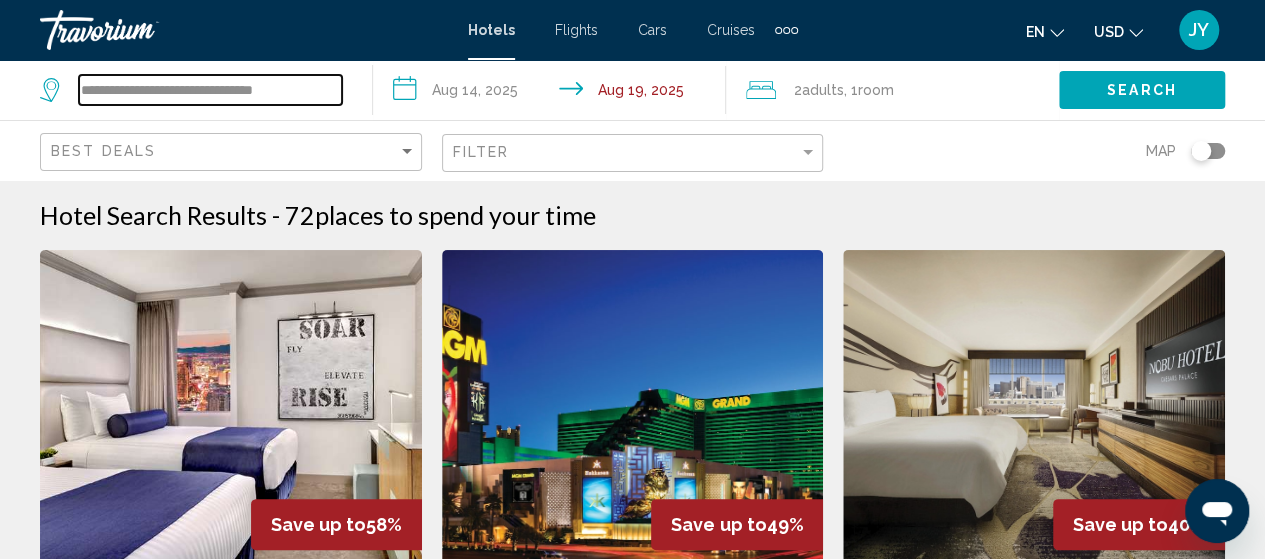 click on "**********" at bounding box center (210, 90) 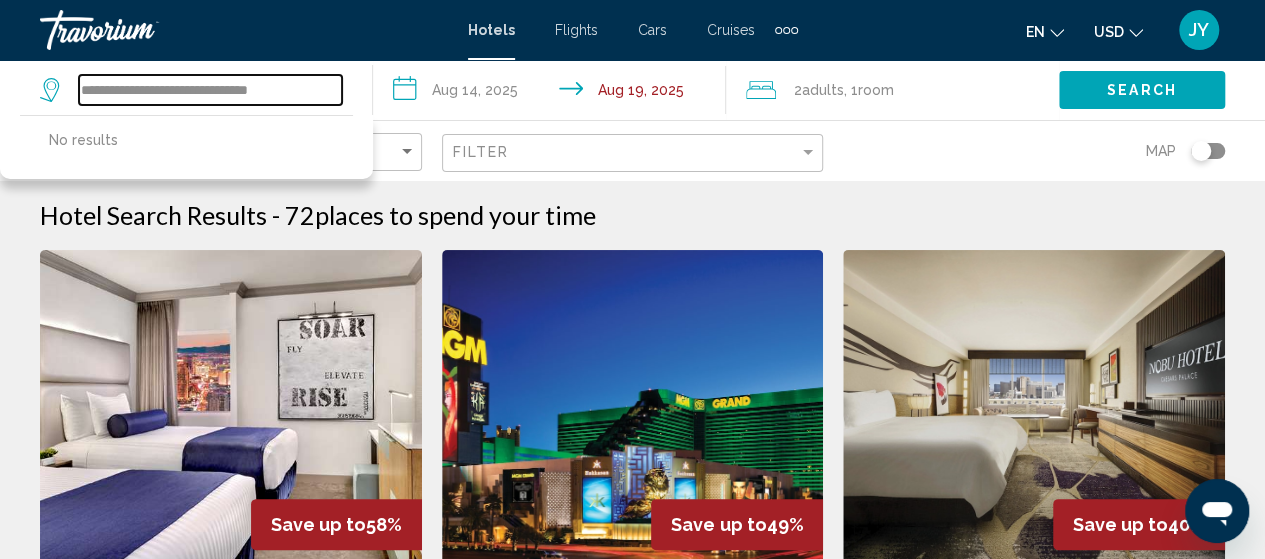 type on "**********" 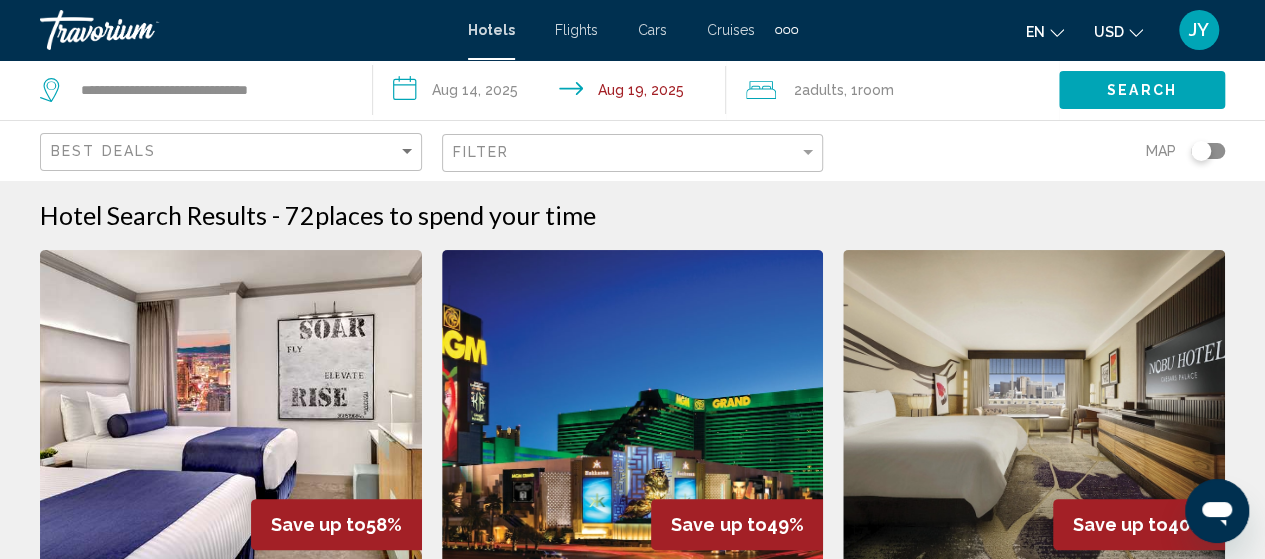 click on "Hotels" at bounding box center [491, 30] 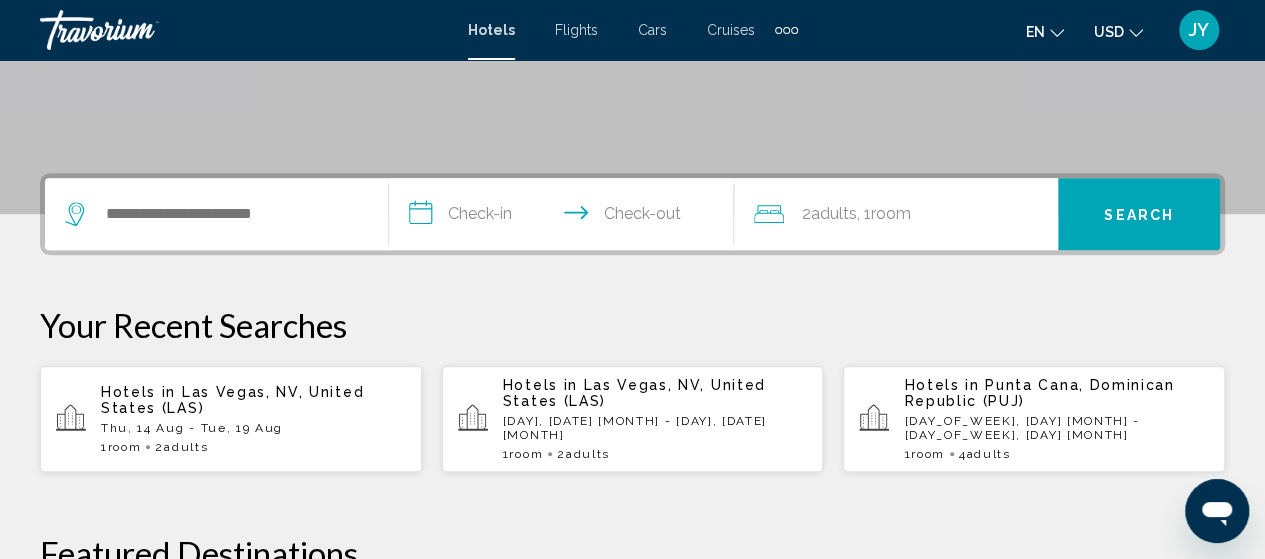 scroll, scrollTop: 466, scrollLeft: 0, axis: vertical 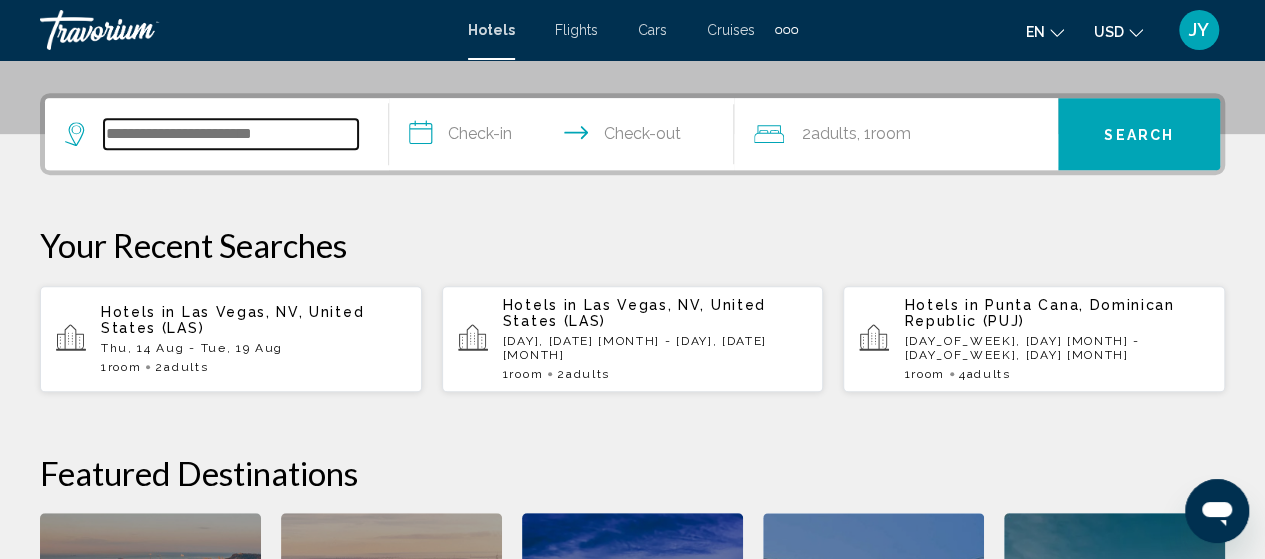 click at bounding box center [231, 134] 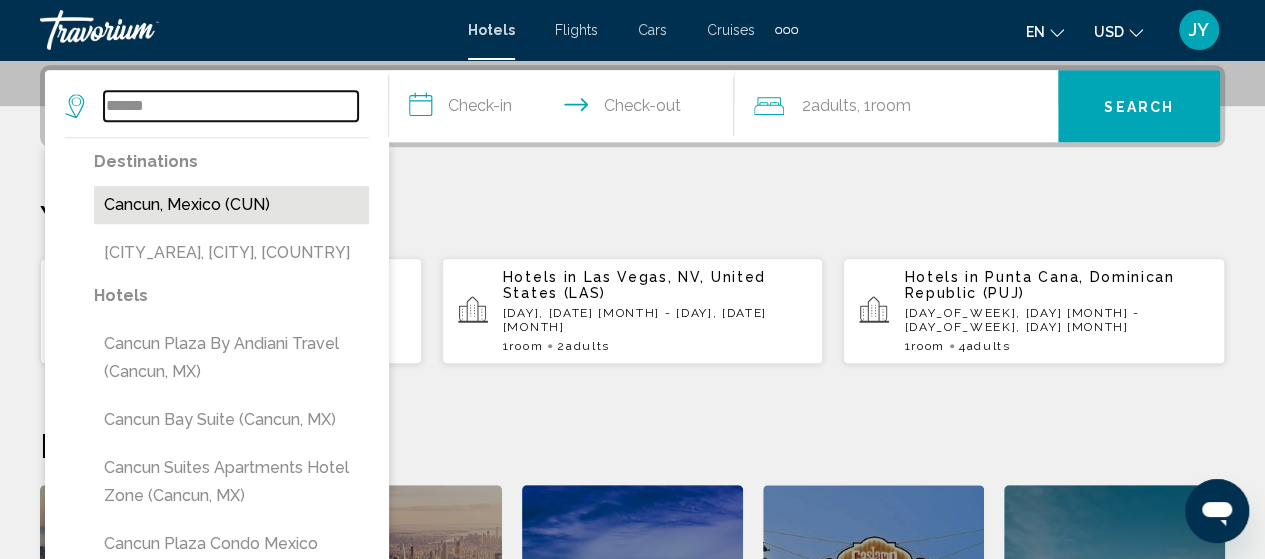 type on "******" 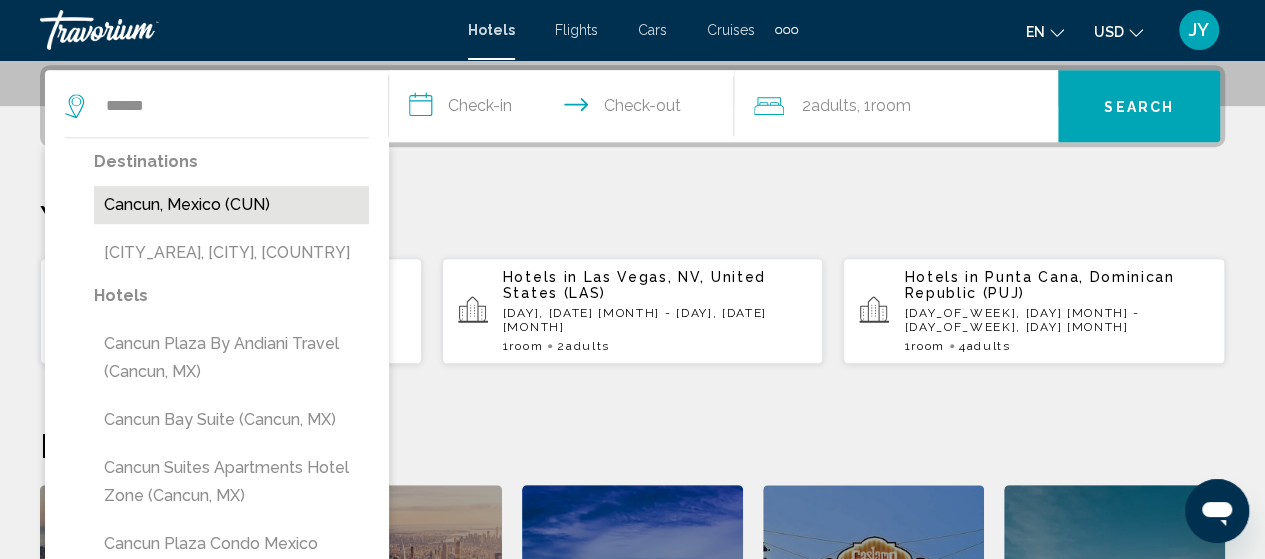 click on "Cancun, Mexico (CUN)" at bounding box center (231, 205) 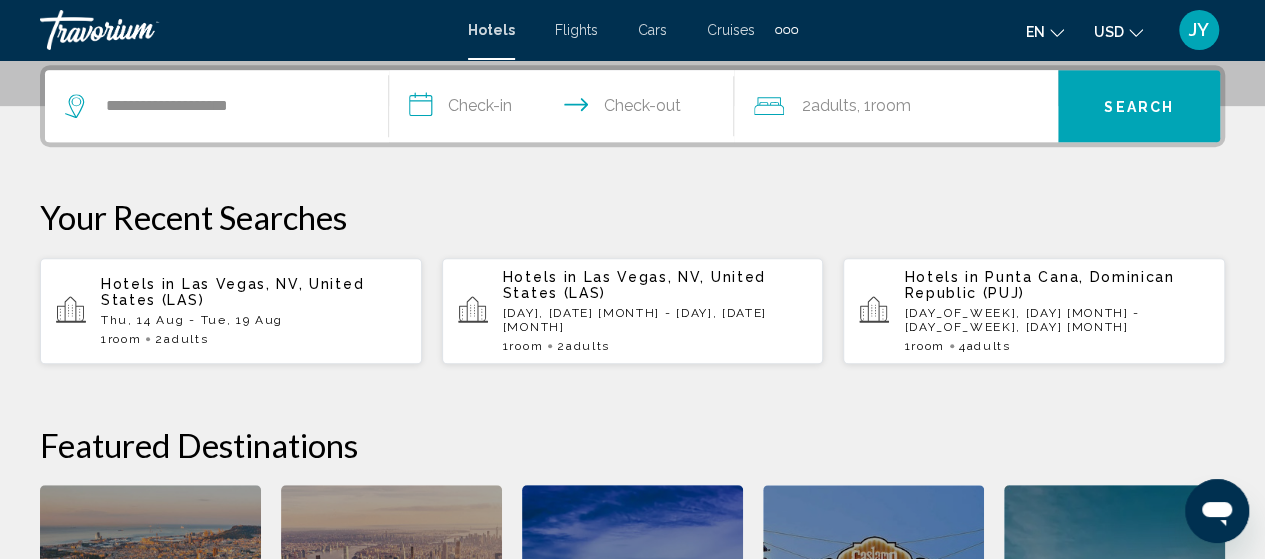 click on "**********" at bounding box center [565, 109] 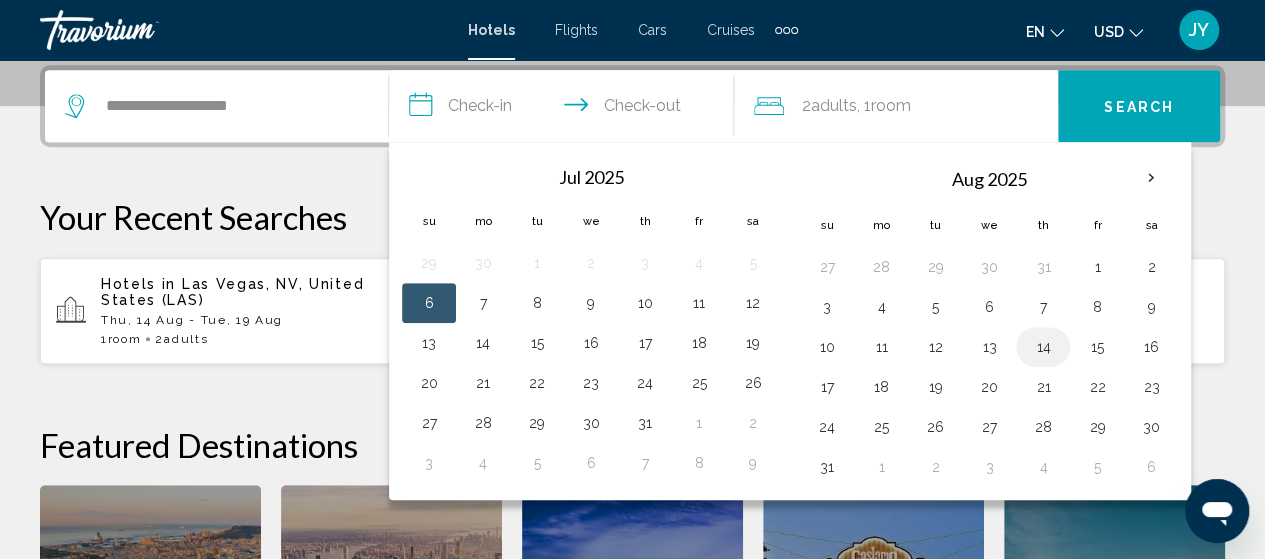 click on "14" at bounding box center [1043, 347] 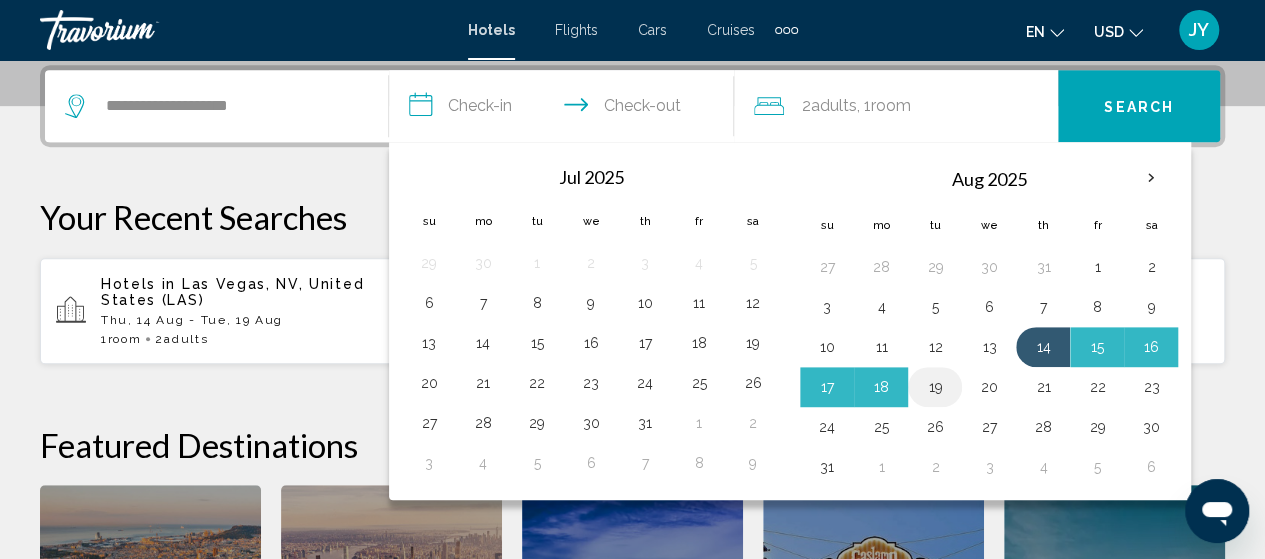 click on "19" at bounding box center [935, 387] 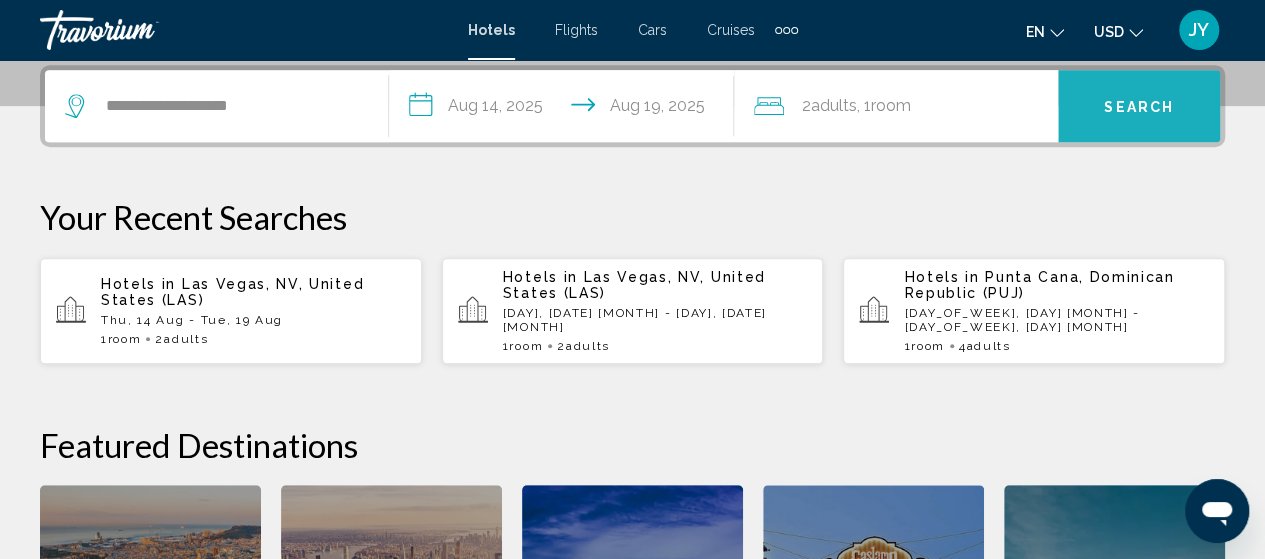 click on "Search" at bounding box center (1139, 106) 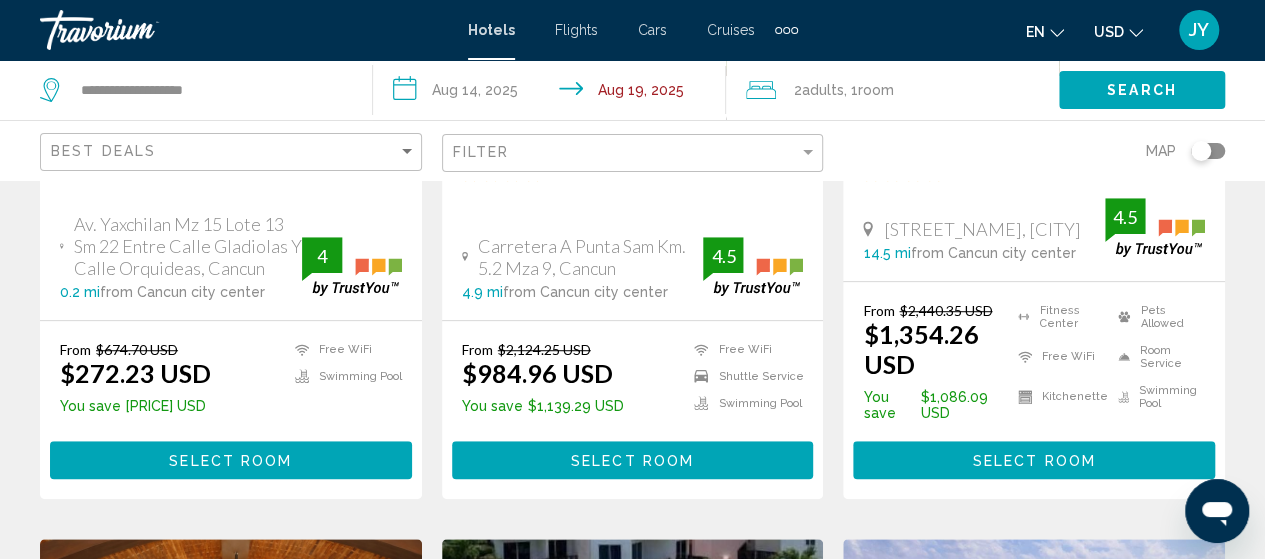 scroll, scrollTop: 0, scrollLeft: 0, axis: both 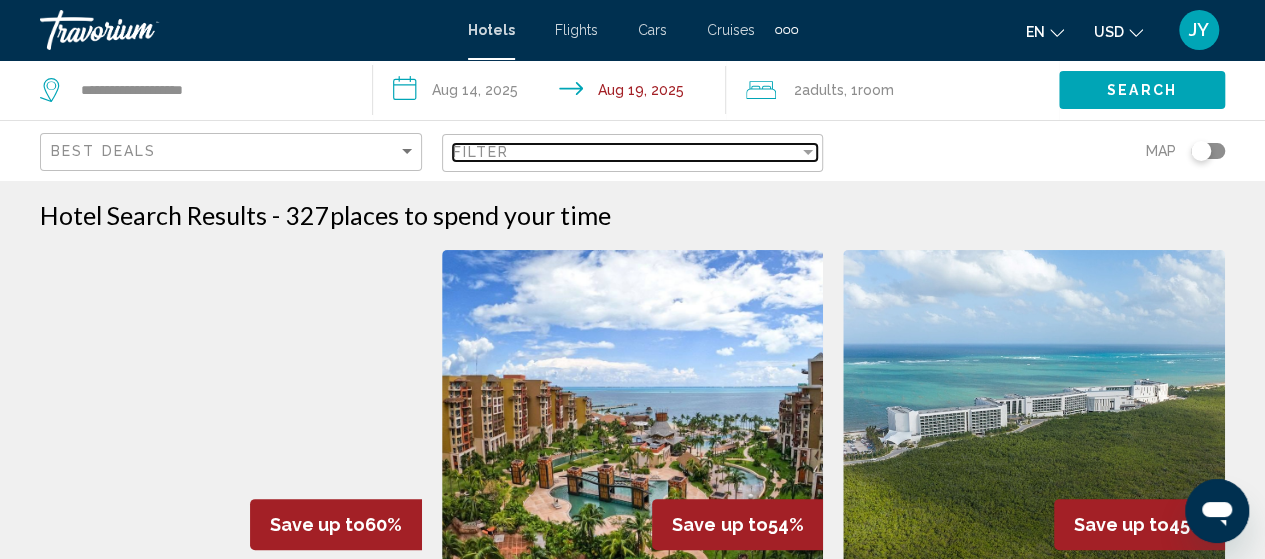 click at bounding box center (808, 152) 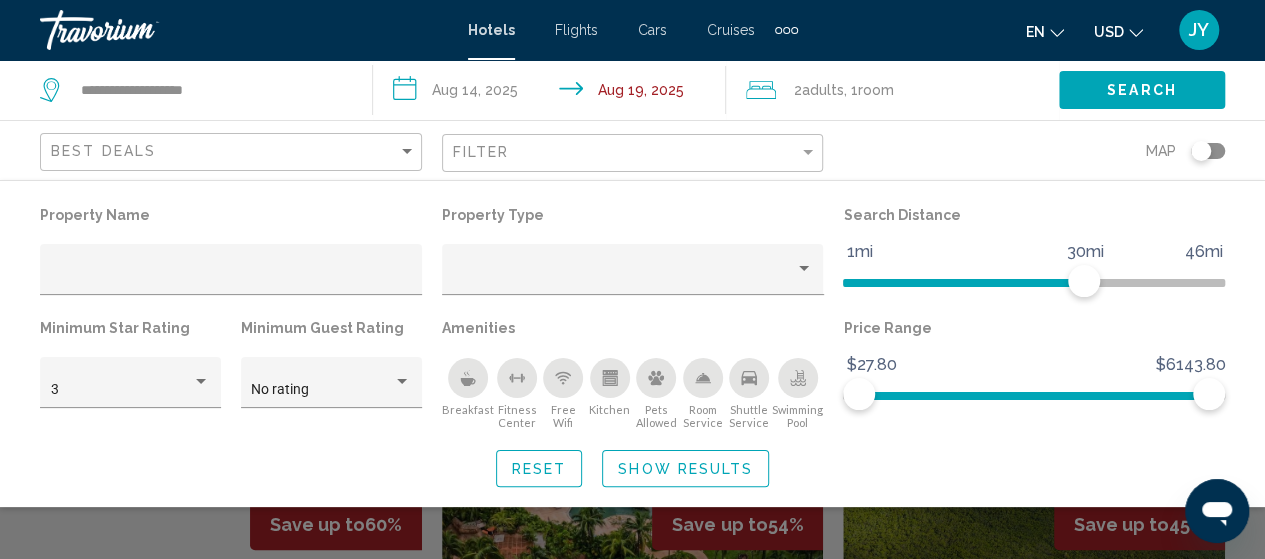 click at bounding box center [799, 375] 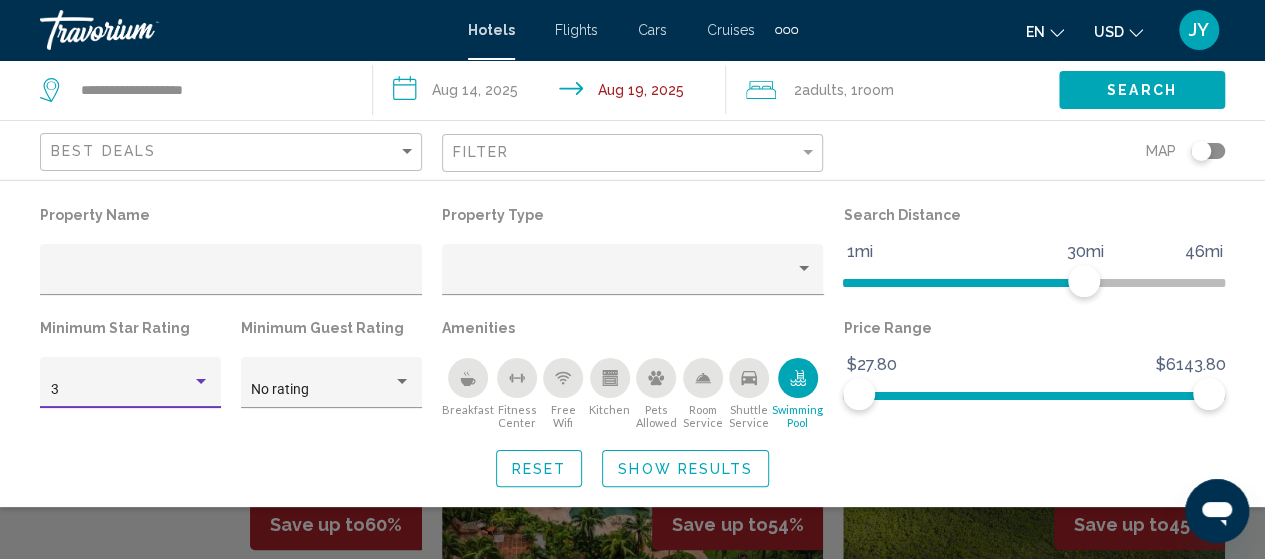 click at bounding box center [201, 382] 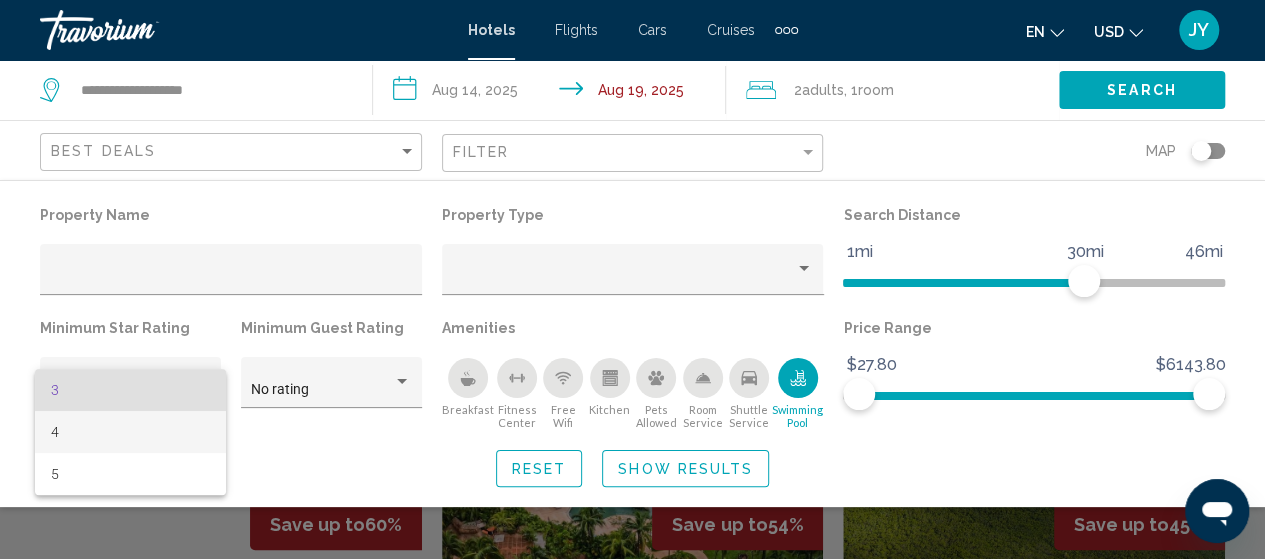 click on "4" at bounding box center [131, 432] 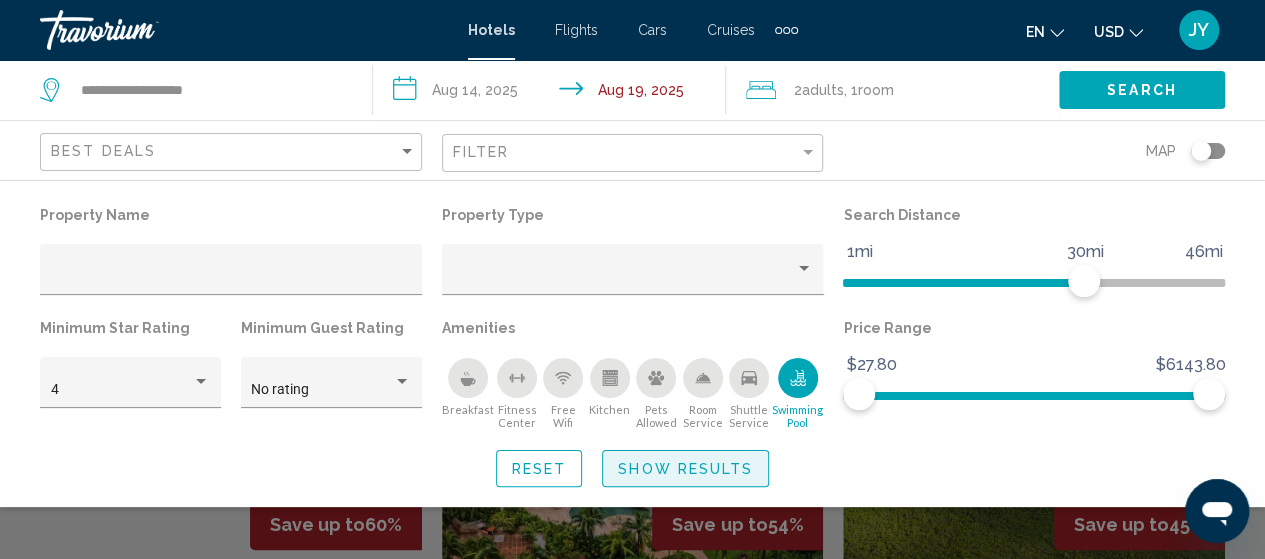 click on "Show Results" at bounding box center (685, 469) 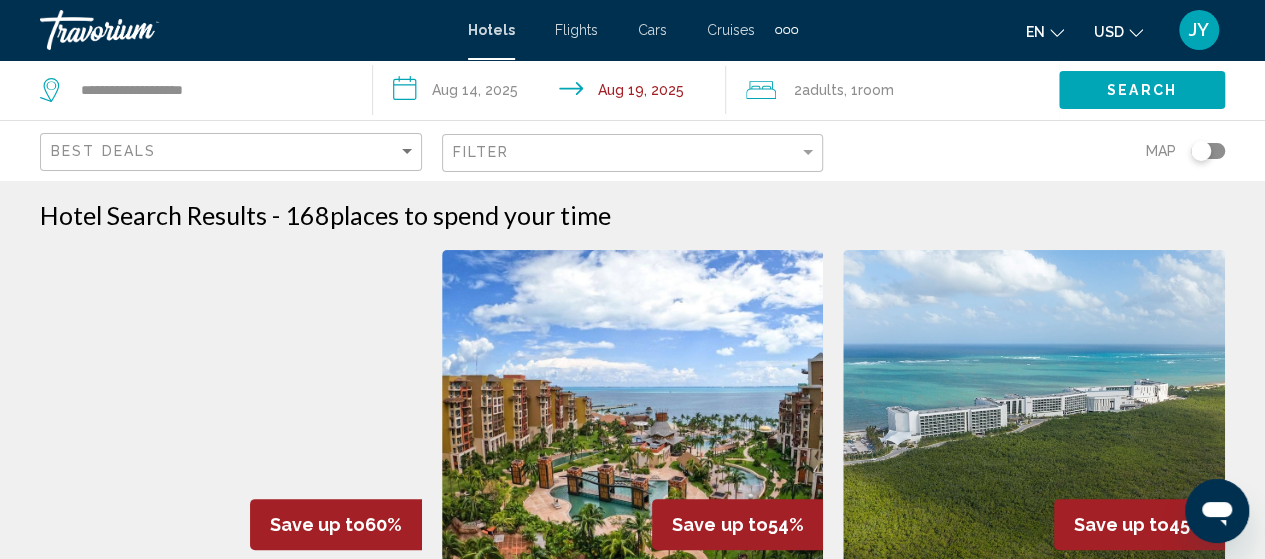 click on "Hotel Search Results  -   168  places to spend your time Save up to  60%   Hotel Kavia Plus
Hotel
[STREET_NAME], [CITY] [DISTANCE] mi  from [CITY] city center from hotel 4 From [PRICE] USD [PRICE] USD  You save  [PRICE] USD
Free WiFi
Swimming Pool  4 Select Room Save up to  54%   Villa del Palmar Cancun All Inclusive Beach Resort & Spa
Hotel
[STREET_NAME], [CITY] [DISTANCE] mi  from [CITY] city center from hotel 4.5 From [PRICE] USD [PRICE] USD  You save  [PRICE] USD
Free WiFi
Shuttle Service" at bounding box center [632, 1812] 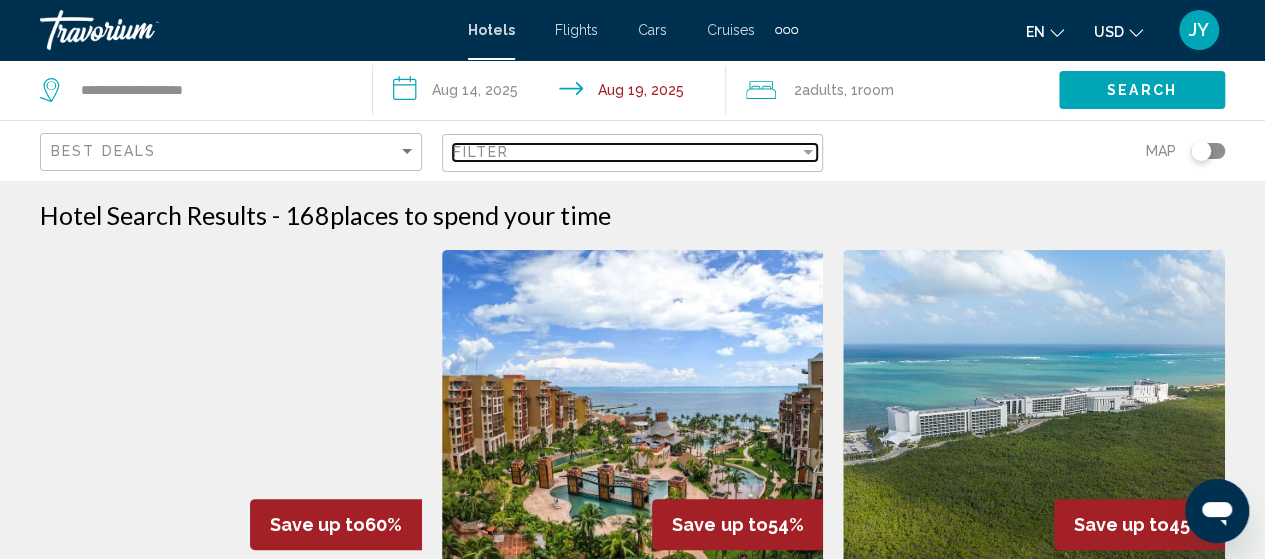 click at bounding box center (808, 152) 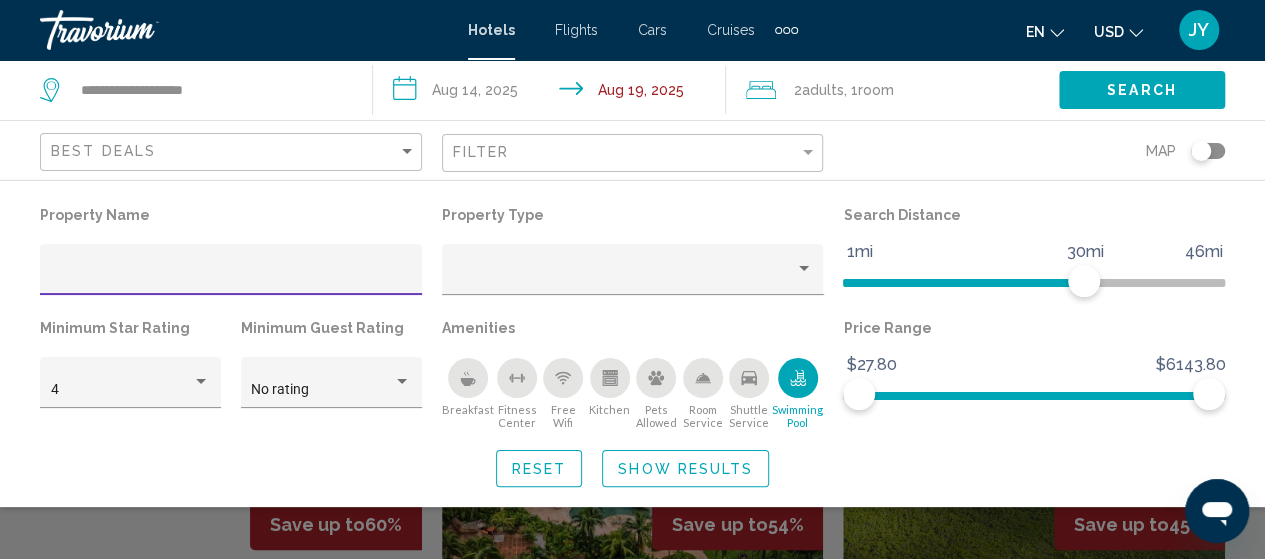 click at bounding box center [563, 378] 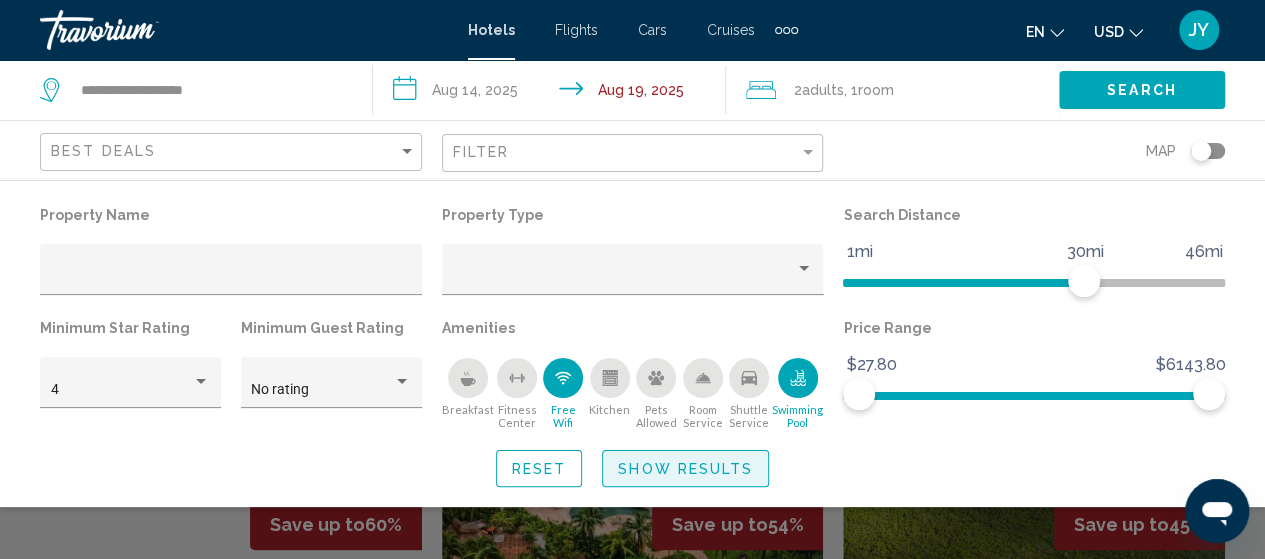 click on "Show Results" at bounding box center [685, 469] 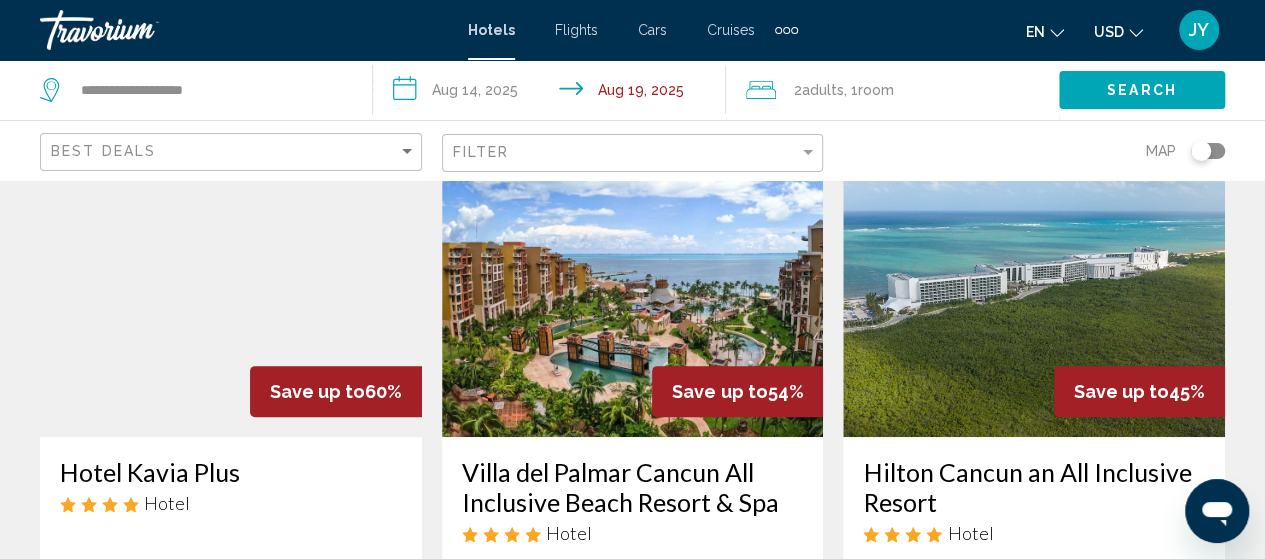 scroll, scrollTop: 146, scrollLeft: 0, axis: vertical 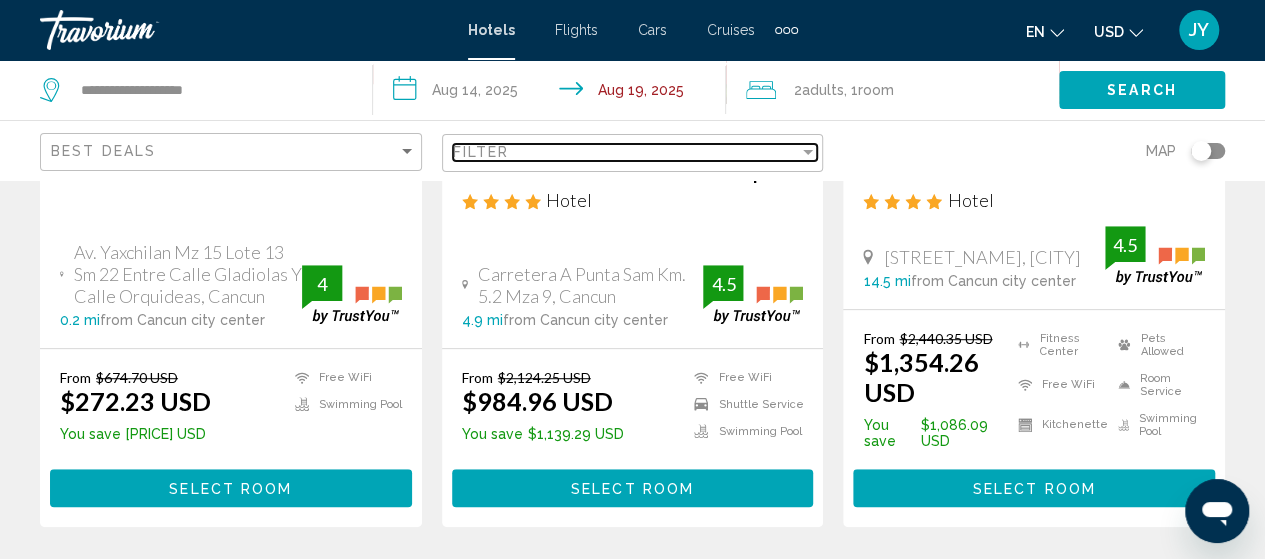 click at bounding box center [808, 152] 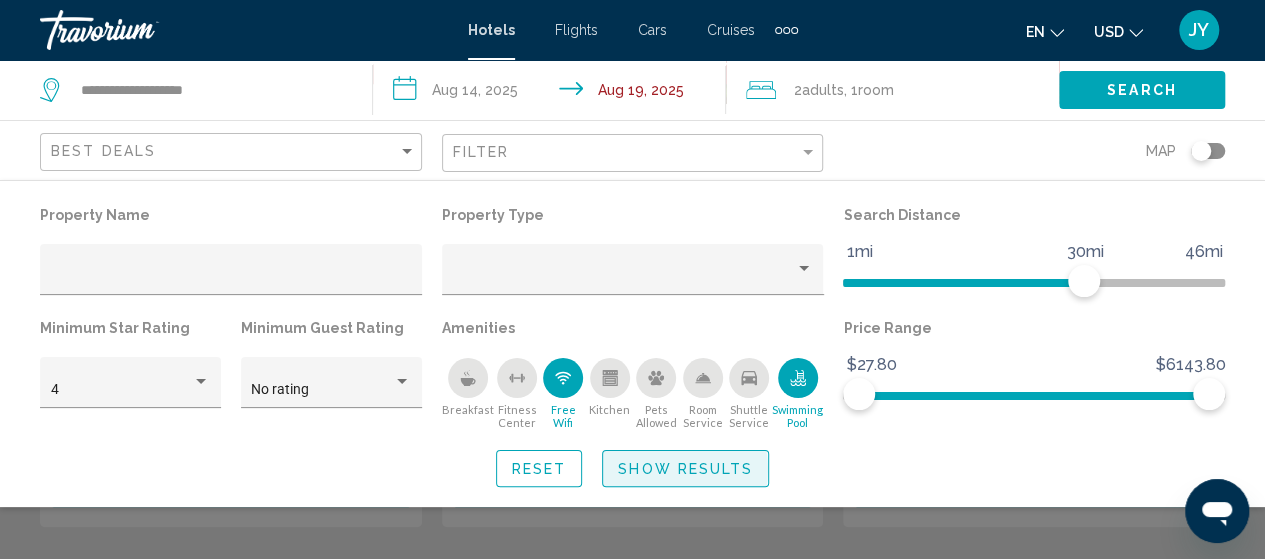 click on "Show Results" at bounding box center [685, 469] 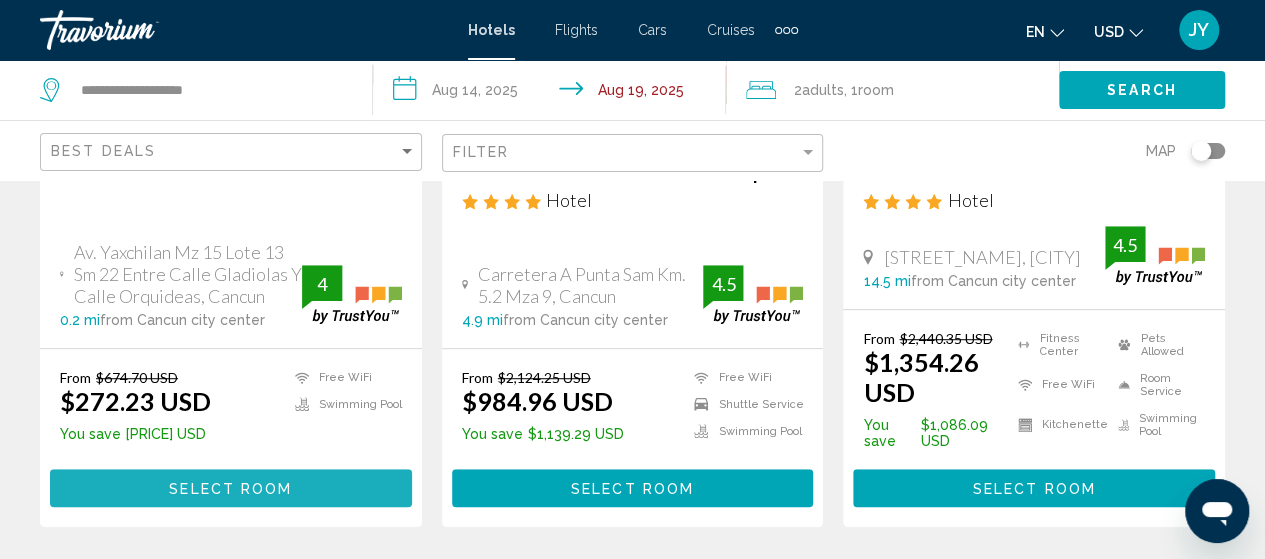 click on "Select Room" at bounding box center [230, 489] 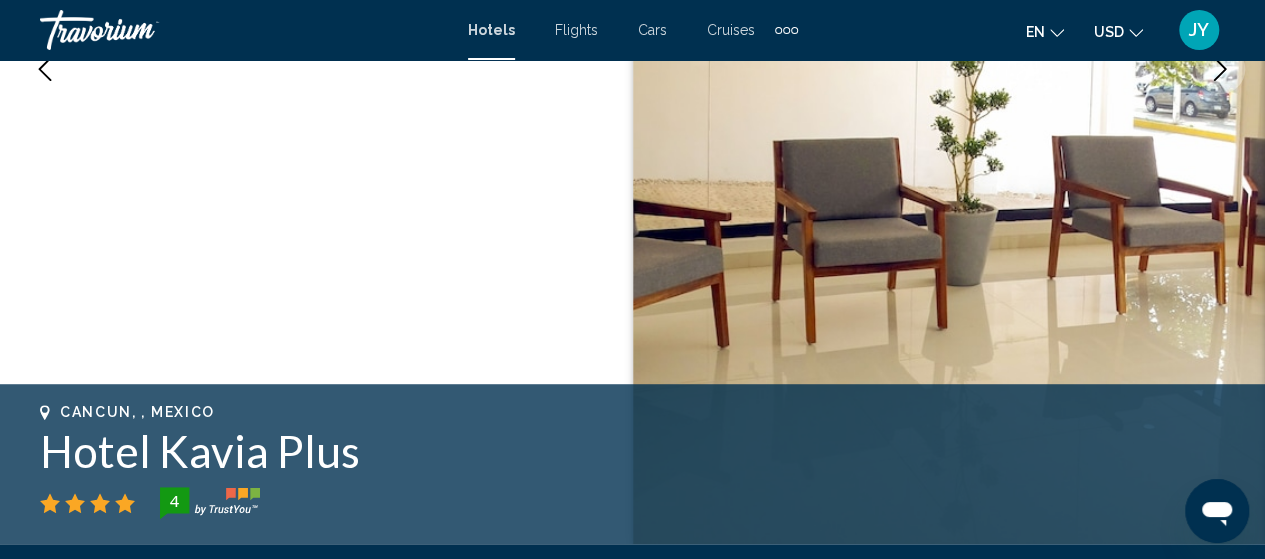 scroll, scrollTop: 255, scrollLeft: 0, axis: vertical 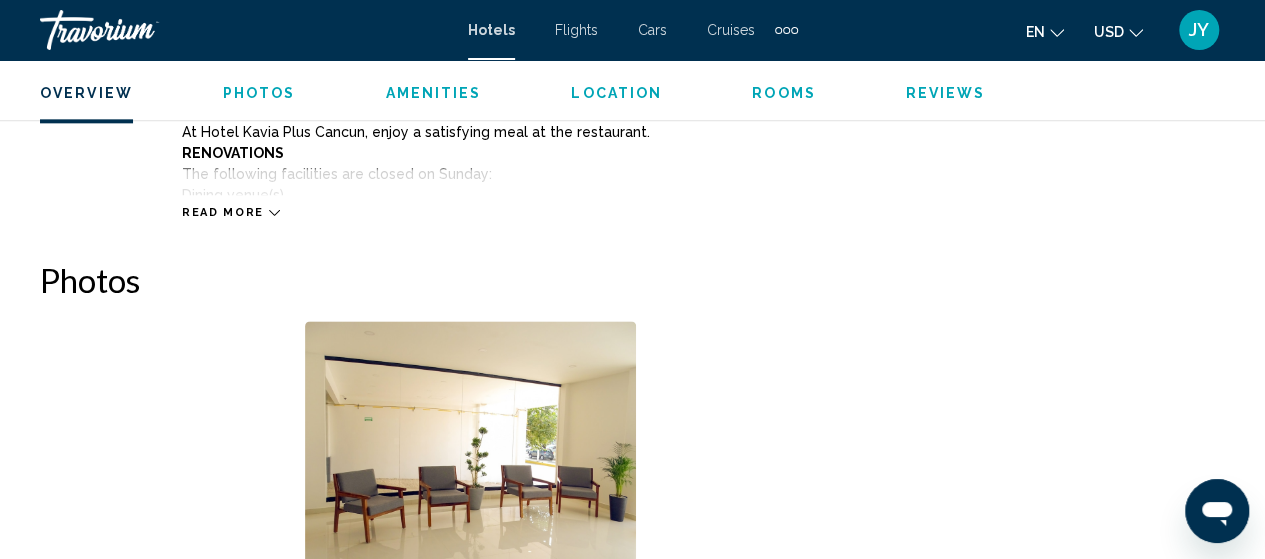 click at bounding box center [274, 212] 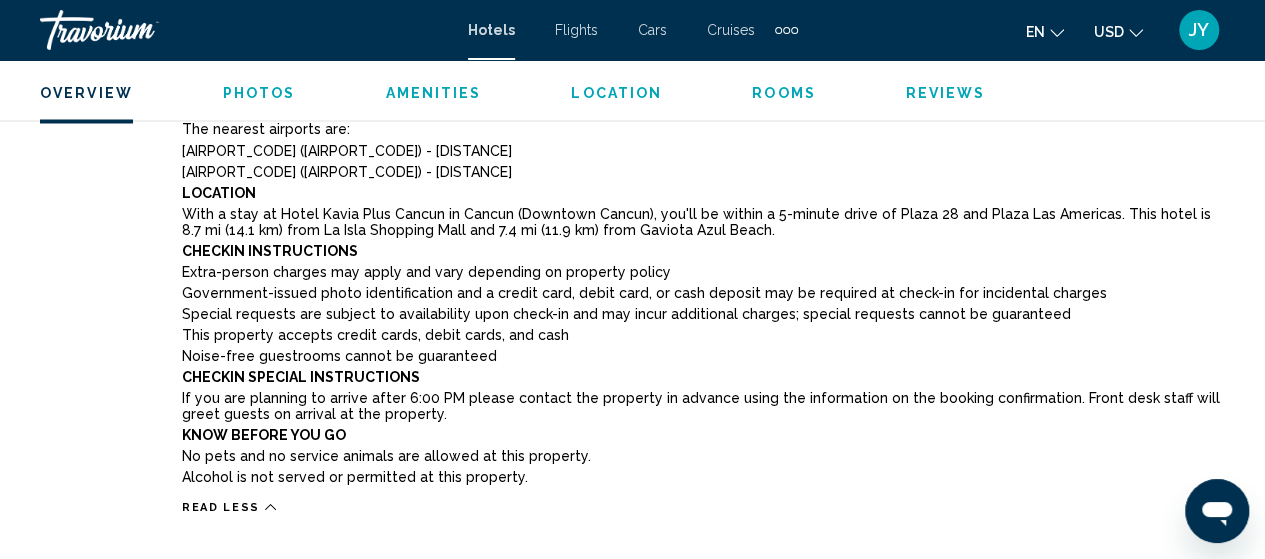 scroll, scrollTop: 1788, scrollLeft: 0, axis: vertical 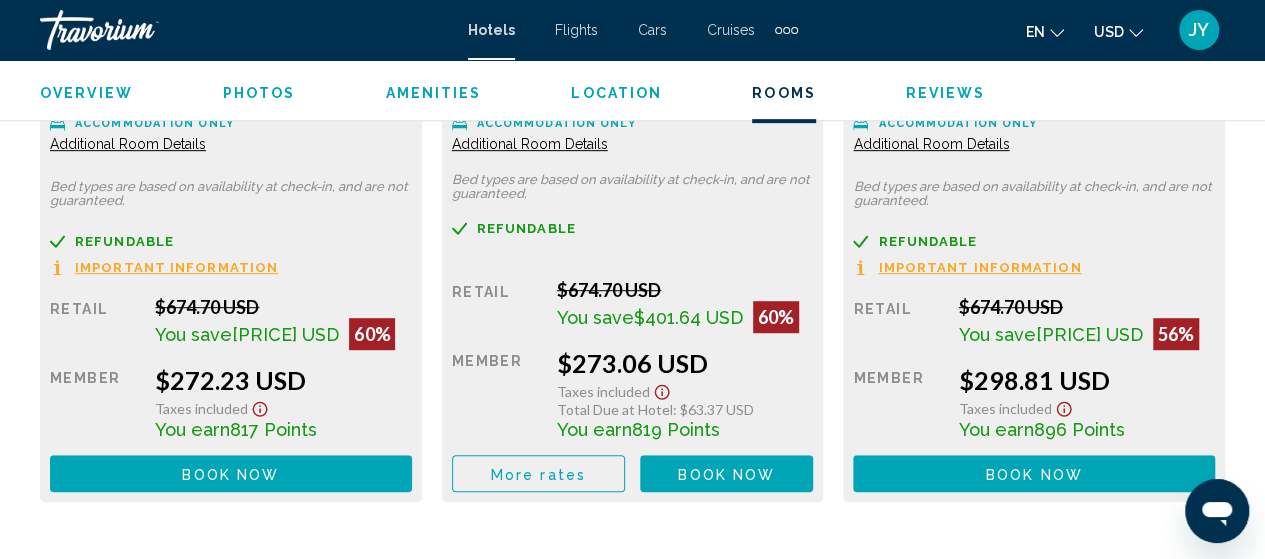 drag, startPoint x: 1116, startPoint y: 284, endPoint x: 1090, endPoint y: 279, distance: 26.476404 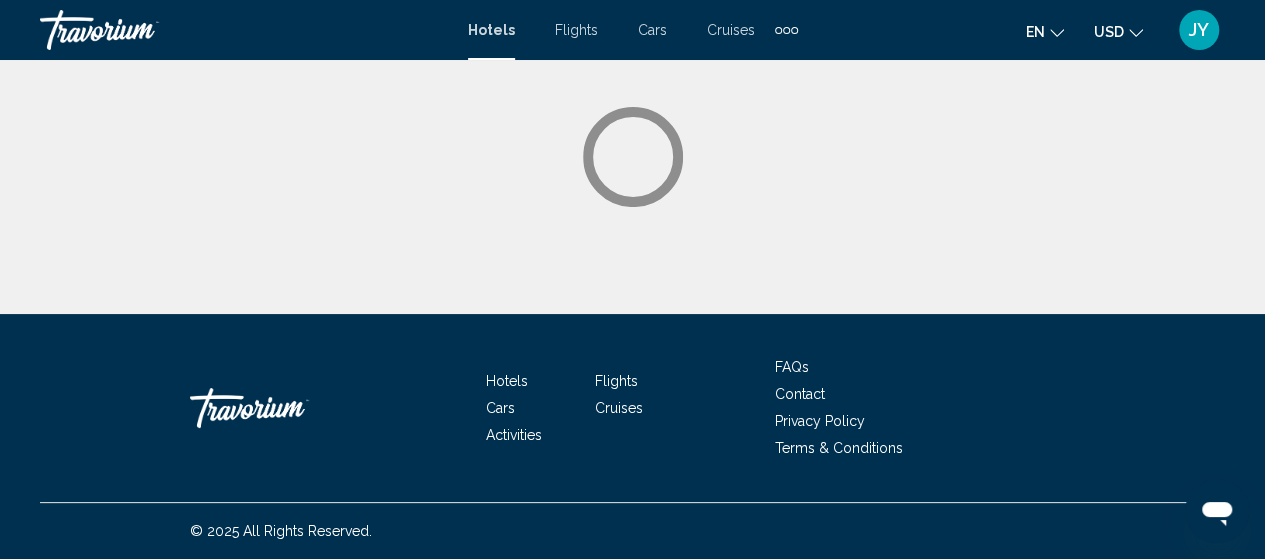 scroll, scrollTop: 0, scrollLeft: 0, axis: both 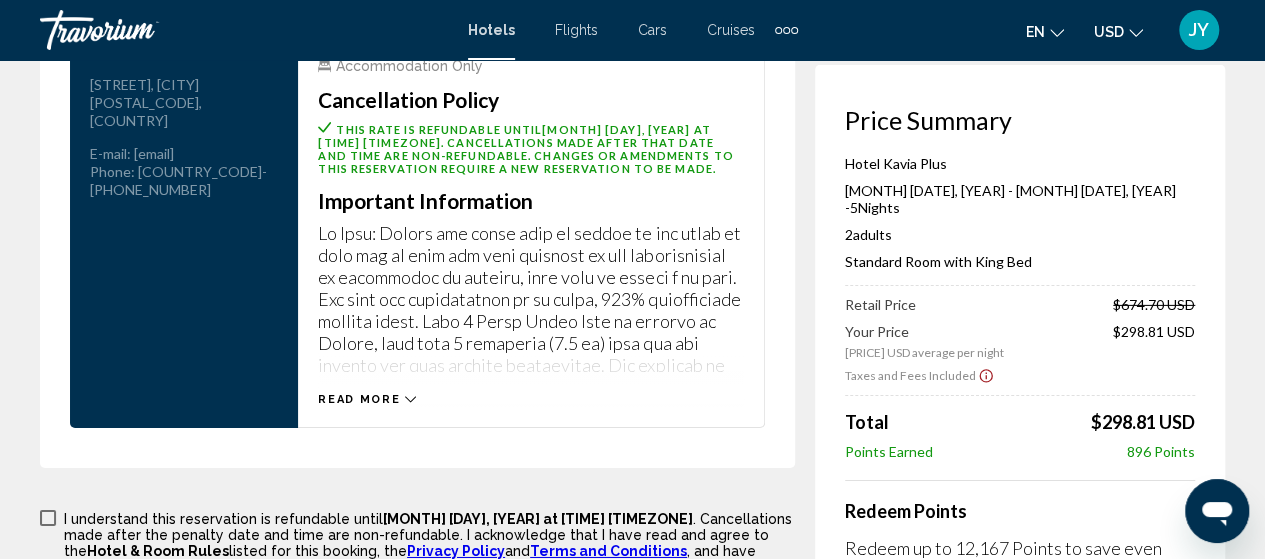 click at bounding box center (410, 400) 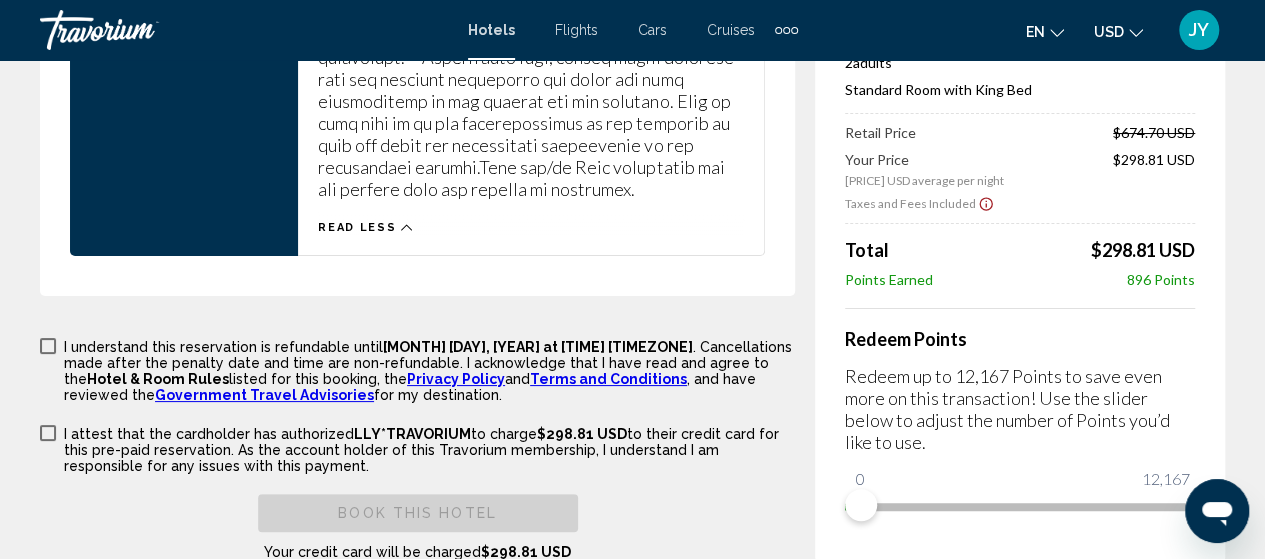 scroll, scrollTop: 3786, scrollLeft: 0, axis: vertical 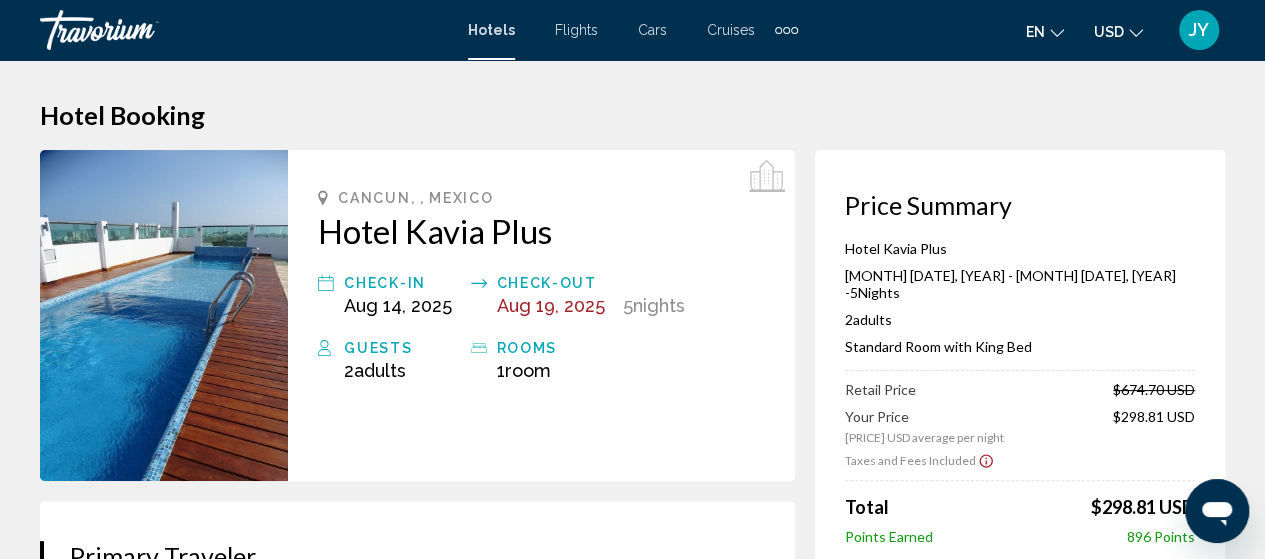 click on "Flights" at bounding box center (576, 30) 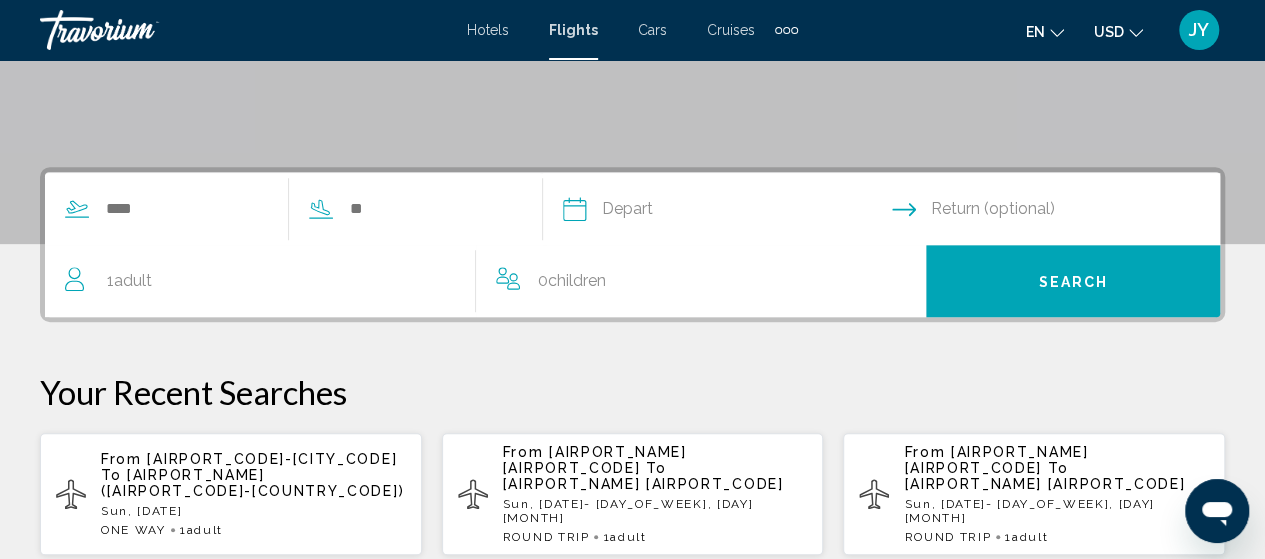 scroll, scrollTop: 360, scrollLeft: 0, axis: vertical 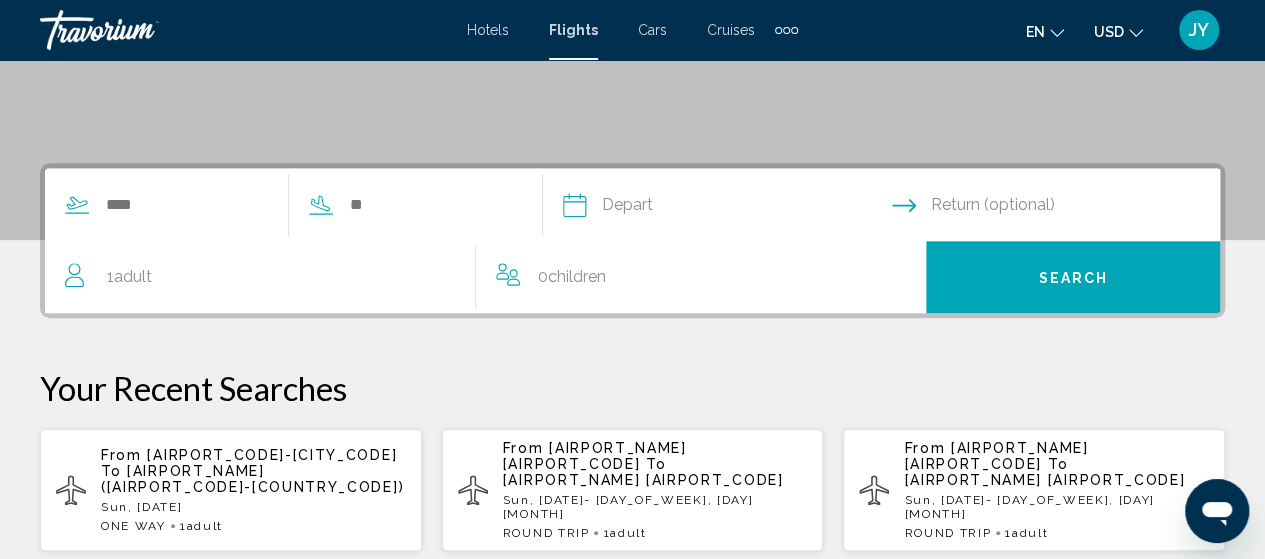 click at bounding box center [632, -60] 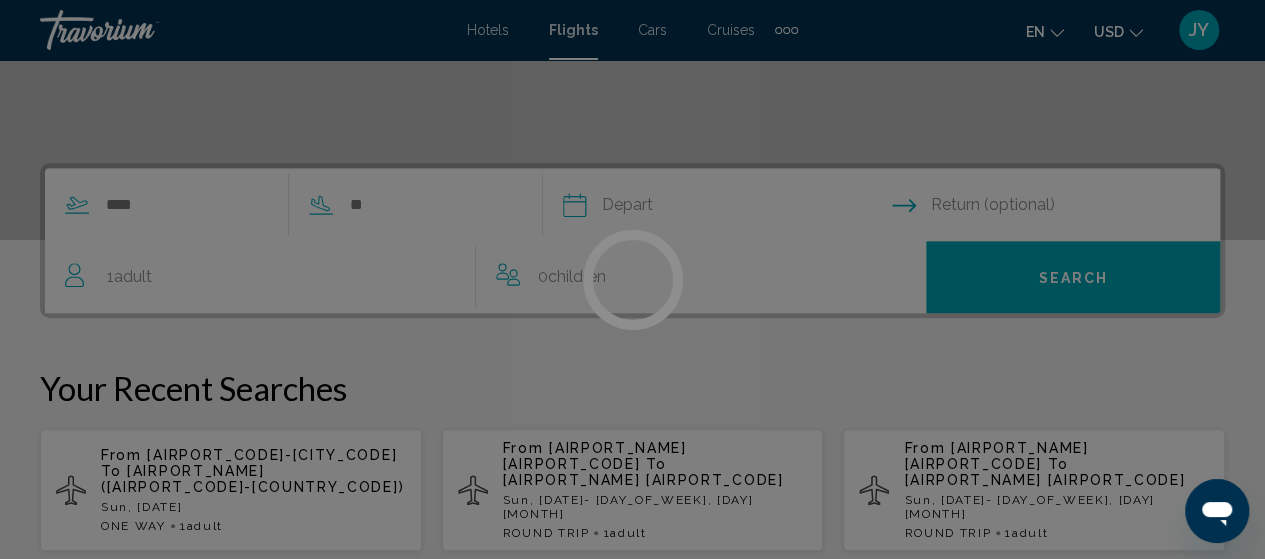 click at bounding box center [632, 279] 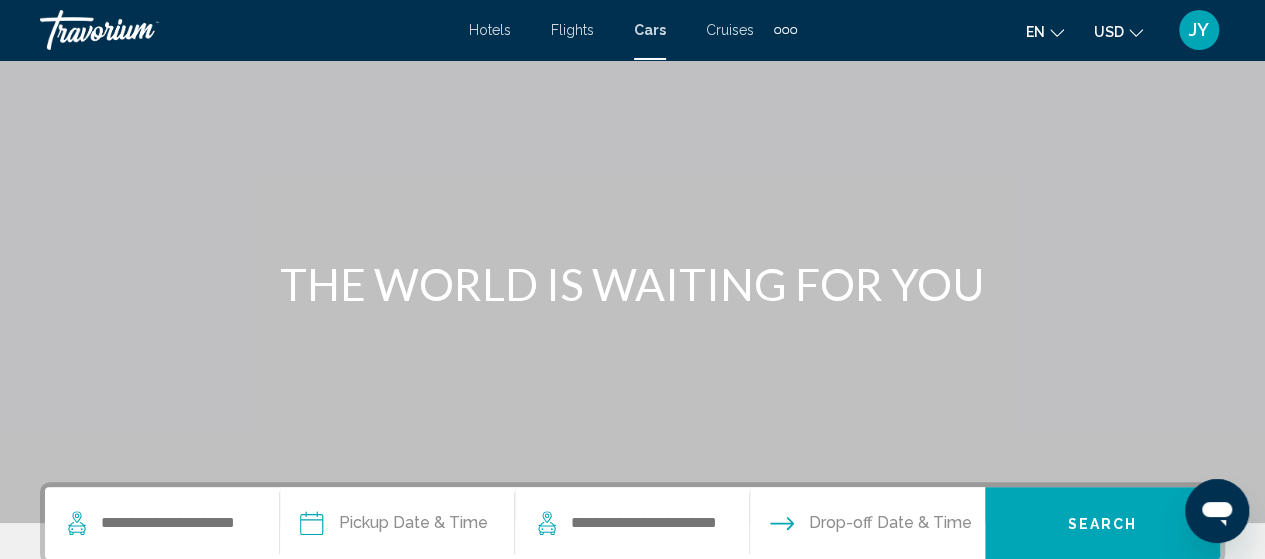 scroll, scrollTop: 80, scrollLeft: 0, axis: vertical 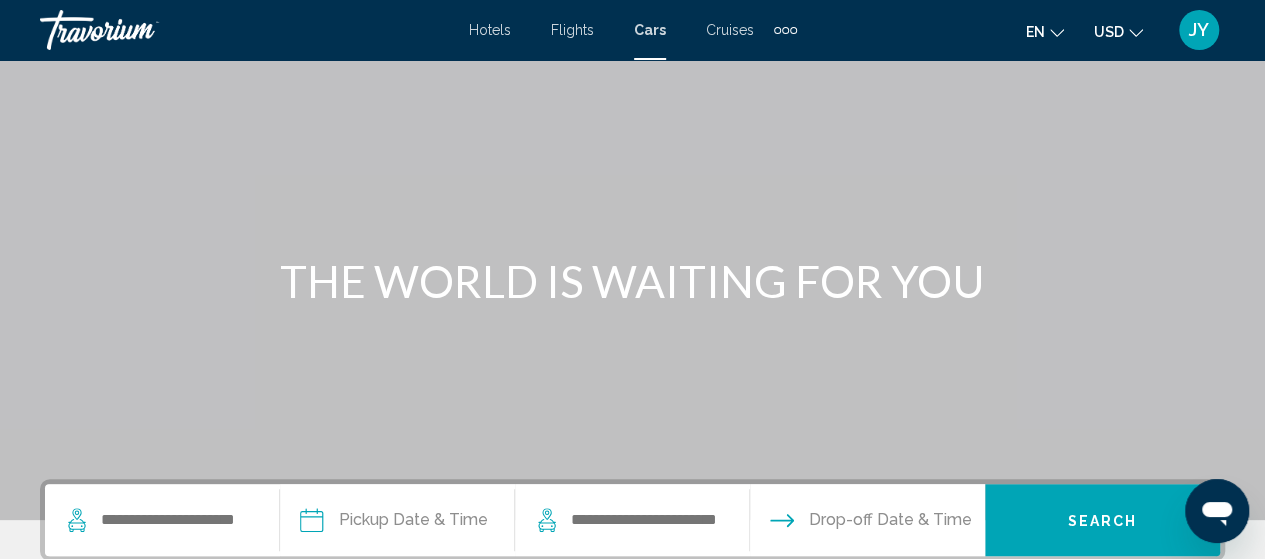 click on "Cruises" at bounding box center (730, 30) 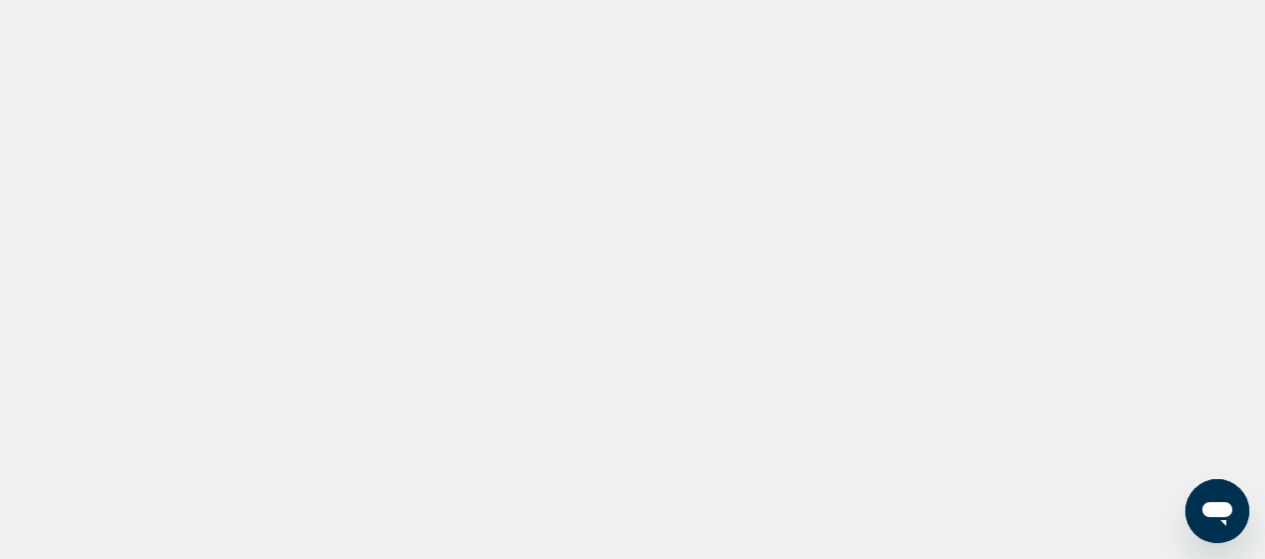 scroll, scrollTop: 0, scrollLeft: 0, axis: both 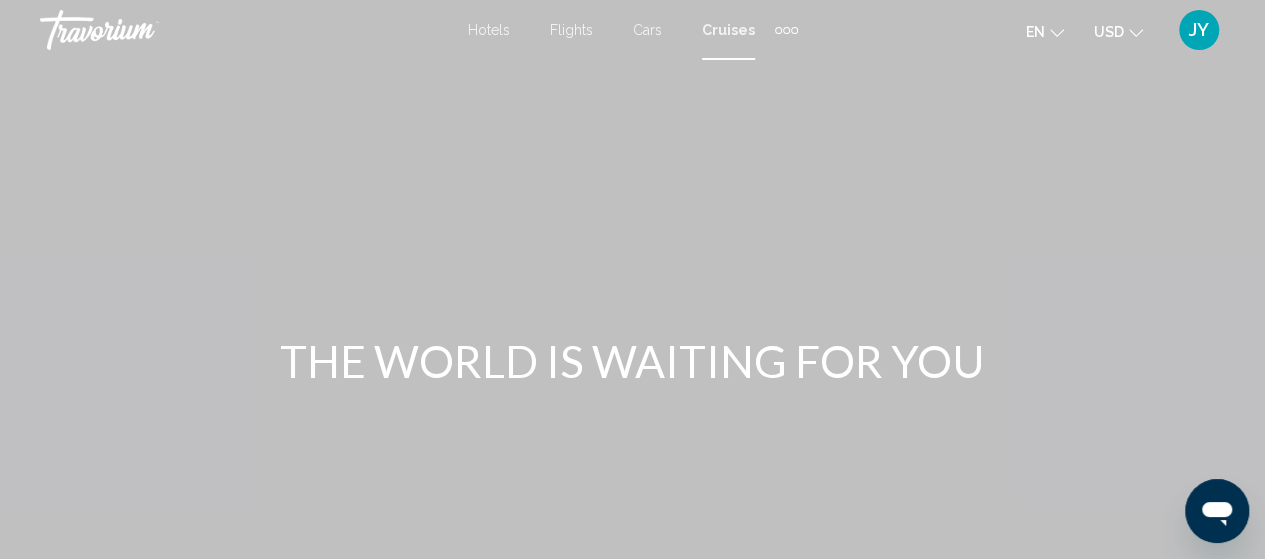 click at bounding box center (786, 30) 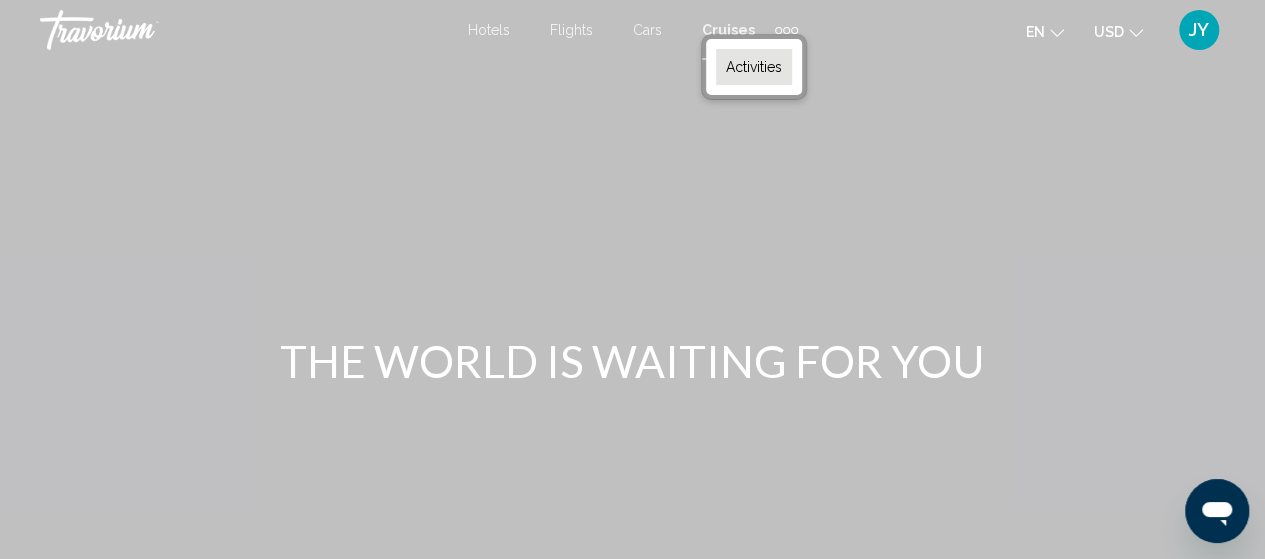 click on "Activities" at bounding box center [754, 67] 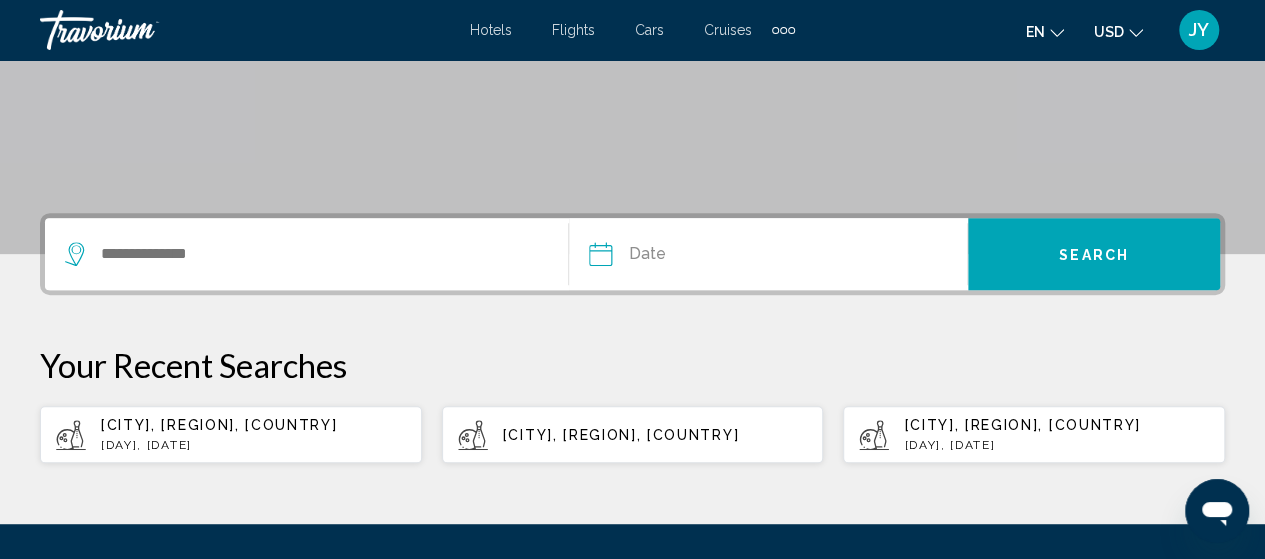 scroll, scrollTop: 386, scrollLeft: 0, axis: vertical 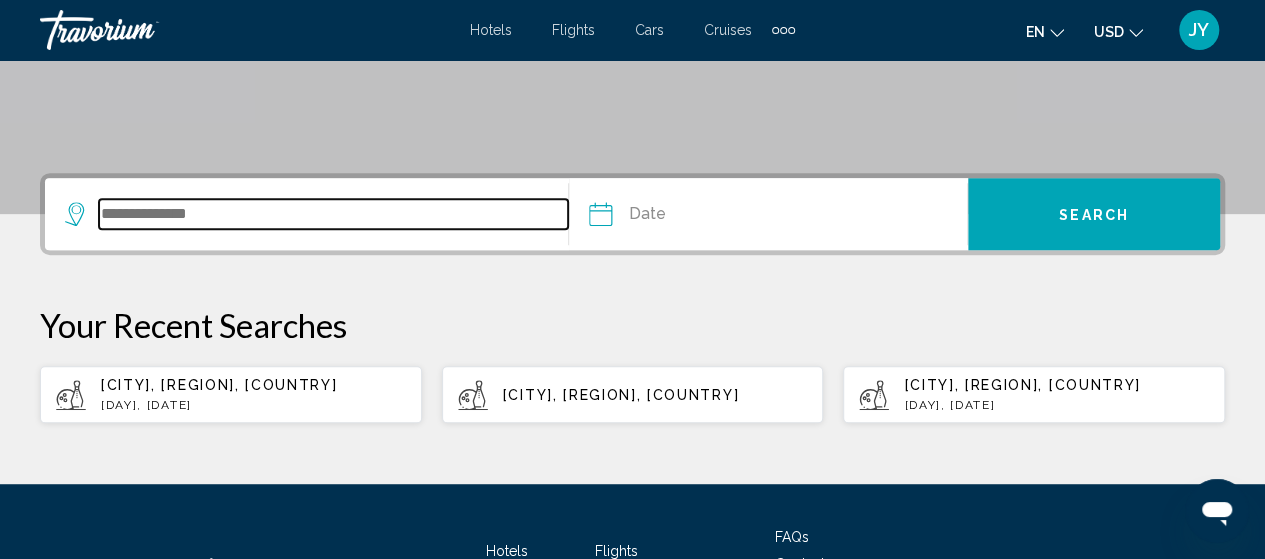 click at bounding box center (333, 214) 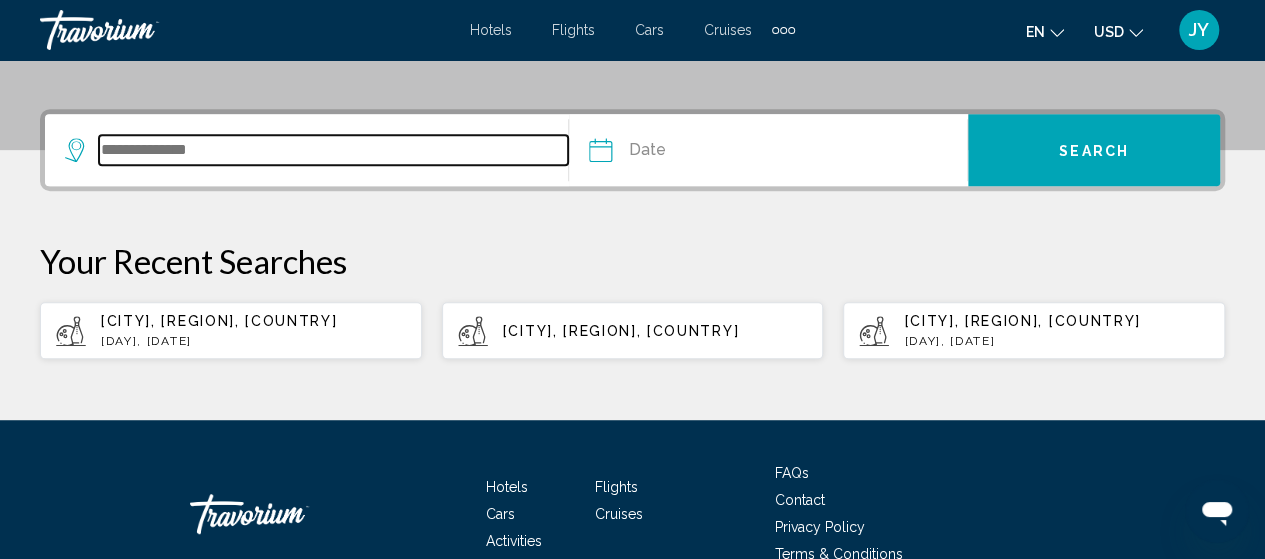 scroll, scrollTop: 494, scrollLeft: 0, axis: vertical 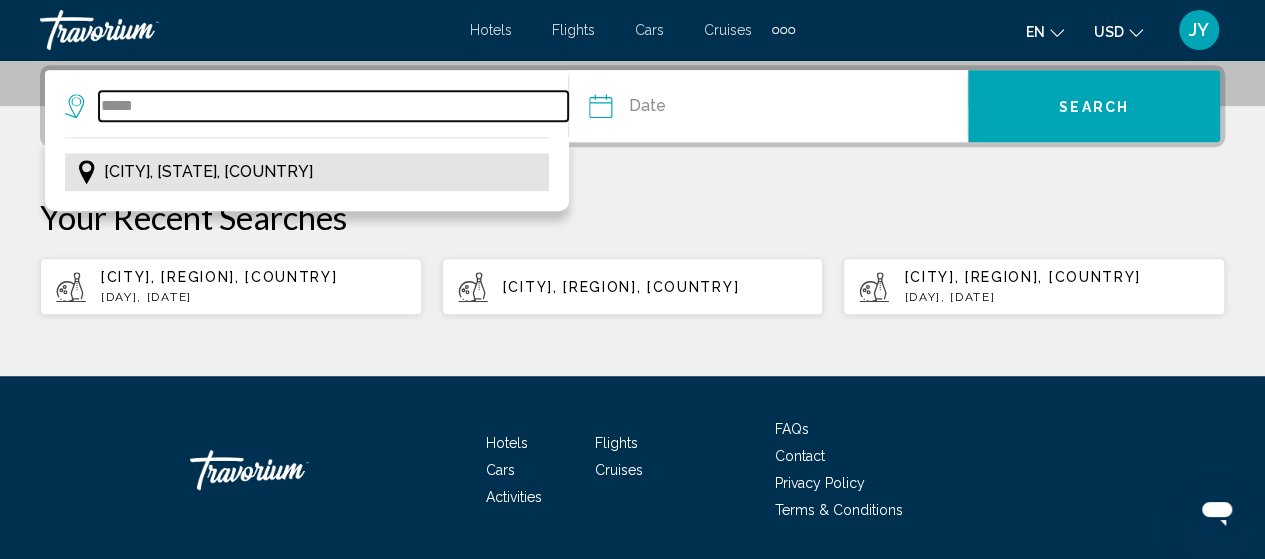 type on "*****" 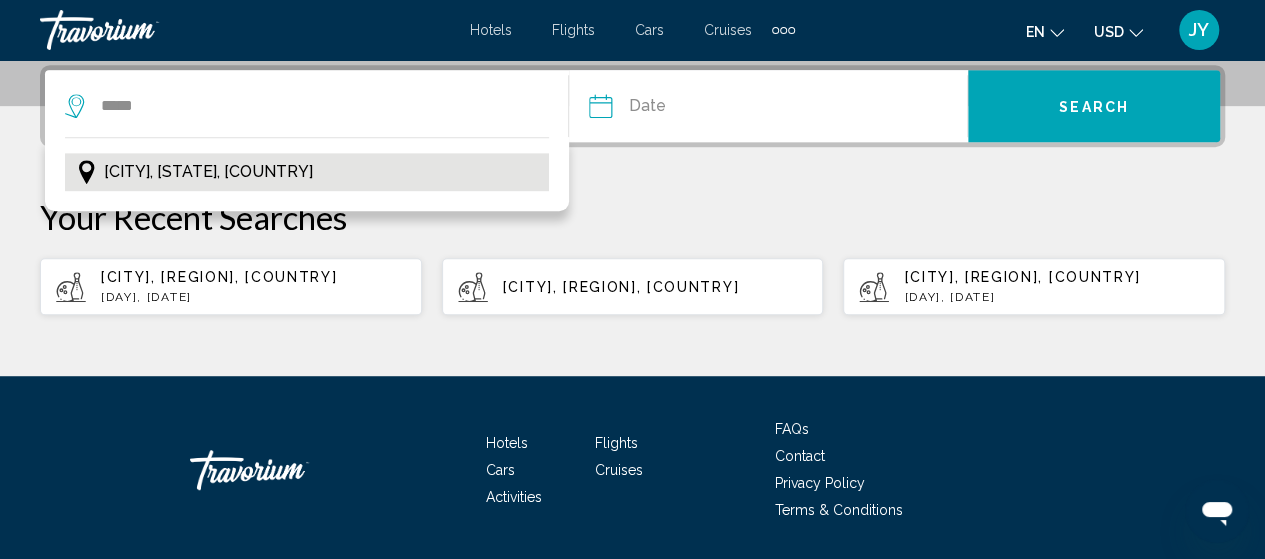 click on "[CITY], [STATE], [COUNTRY]" at bounding box center [208, 172] 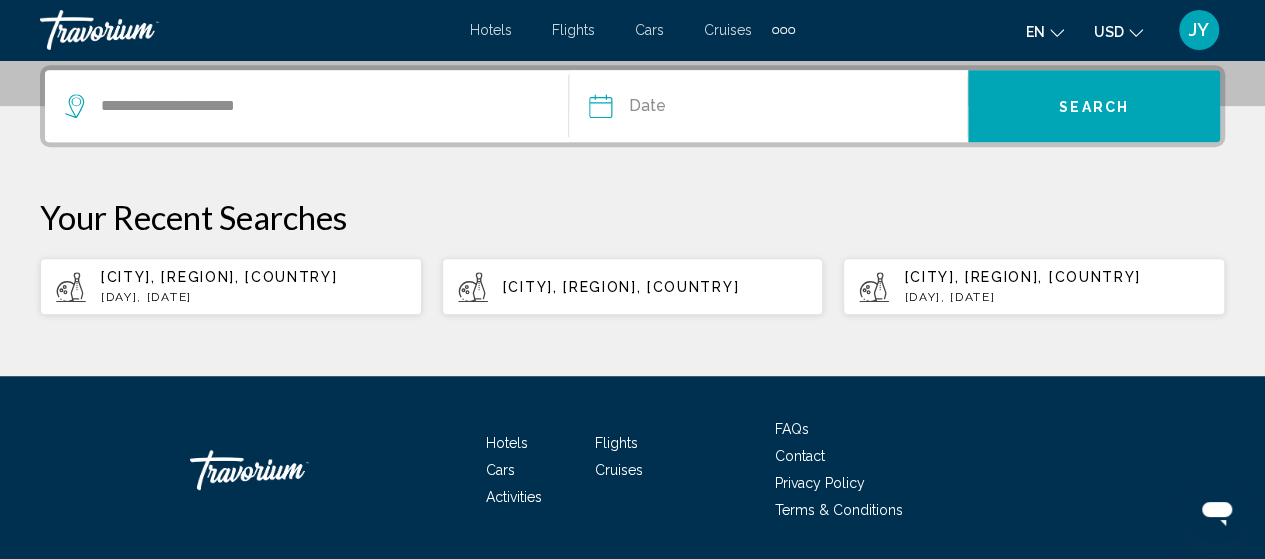 click at bounding box center (682, 109) 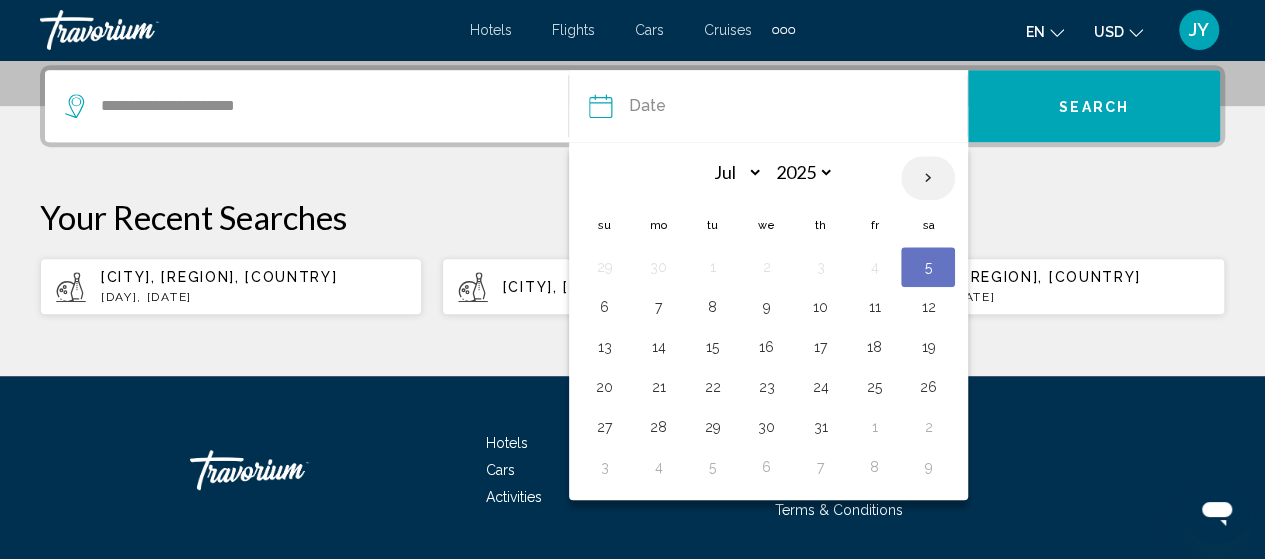 click at bounding box center (928, 178) 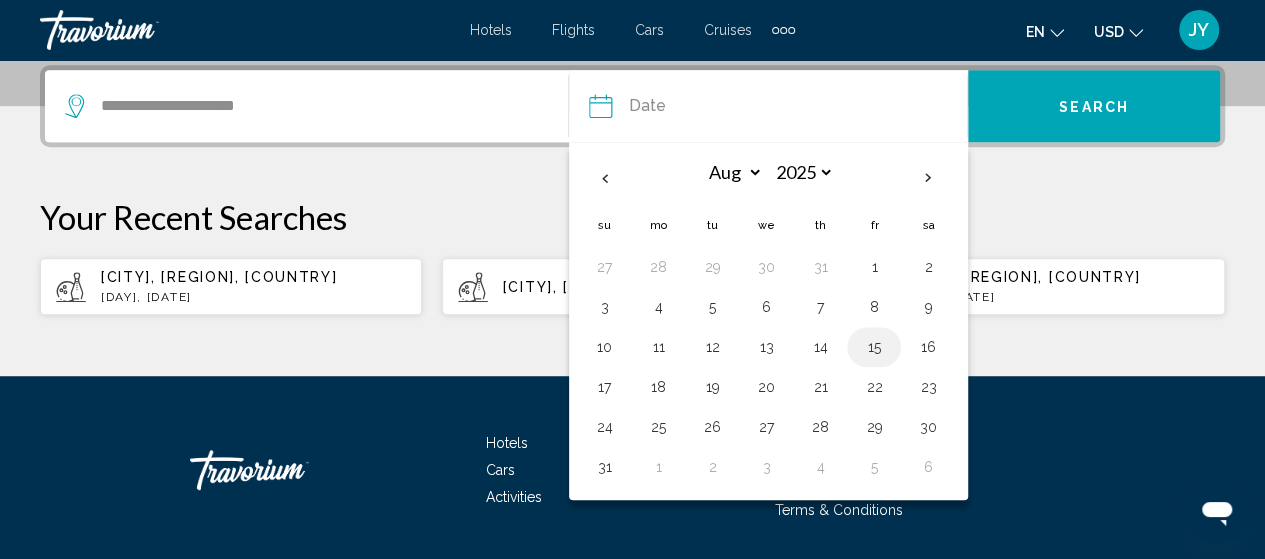 click on "15" at bounding box center (874, 347) 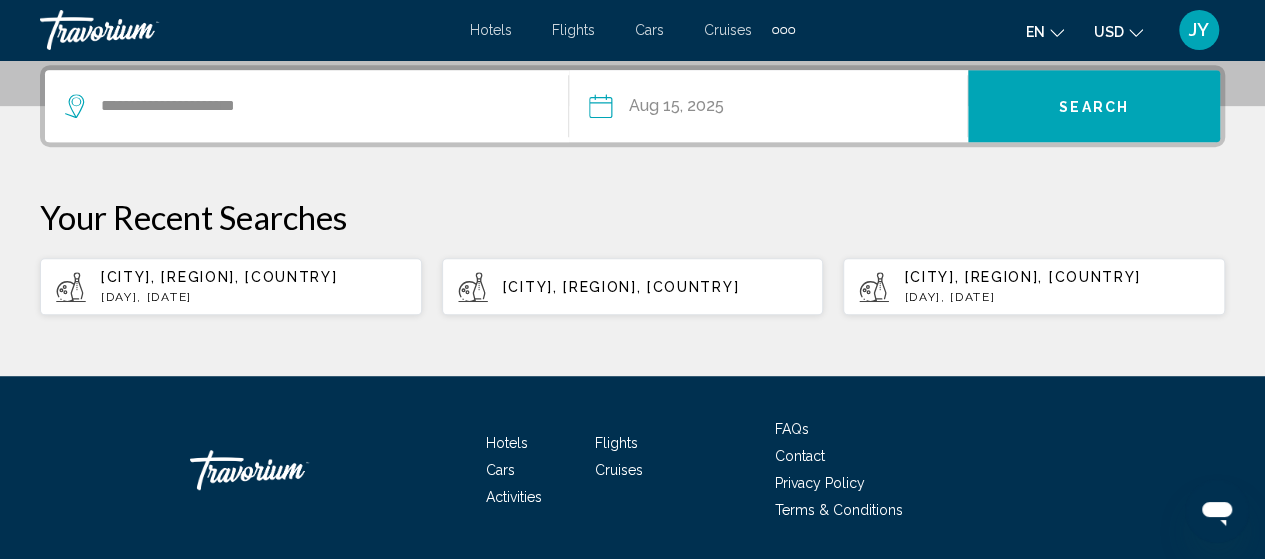 click on "**********" at bounding box center (632, -29) 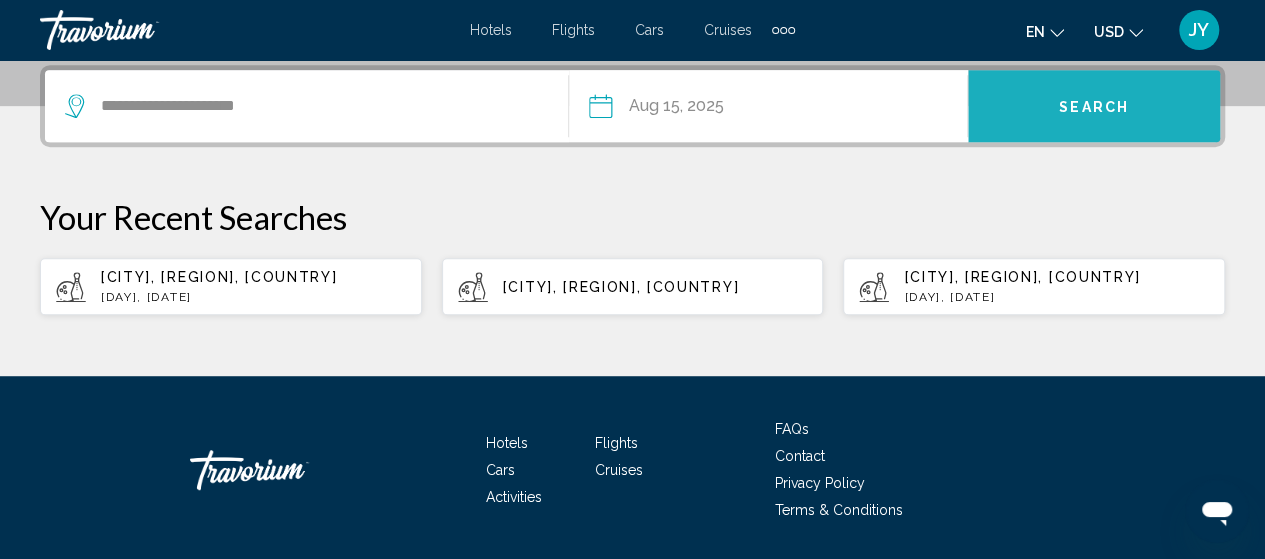 click on "Search" at bounding box center [1094, 107] 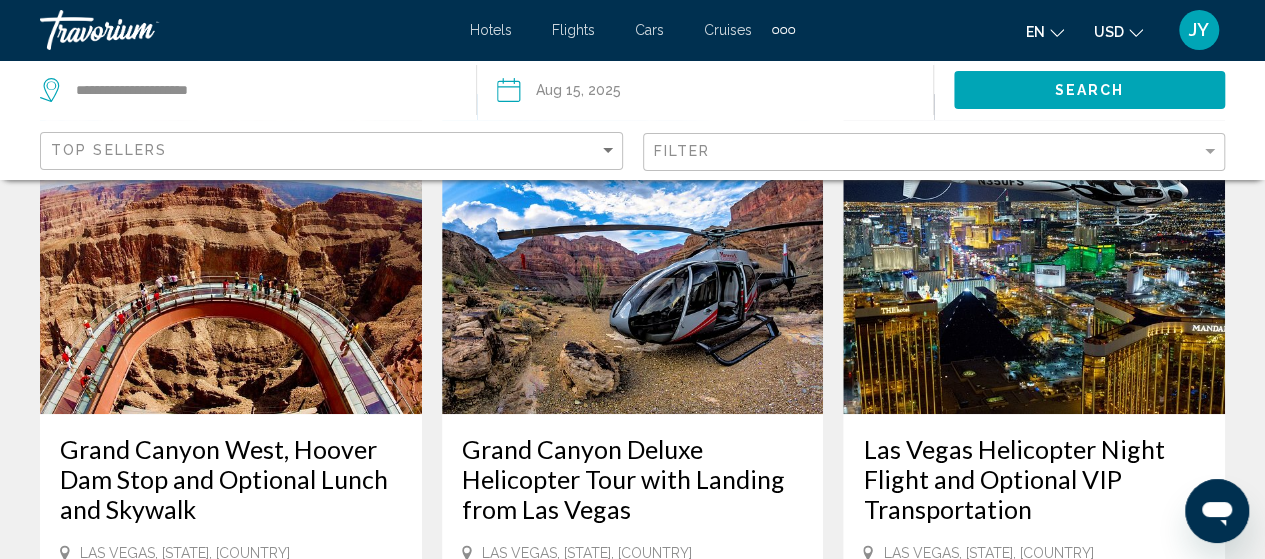 scroll, scrollTop: 160, scrollLeft: 0, axis: vertical 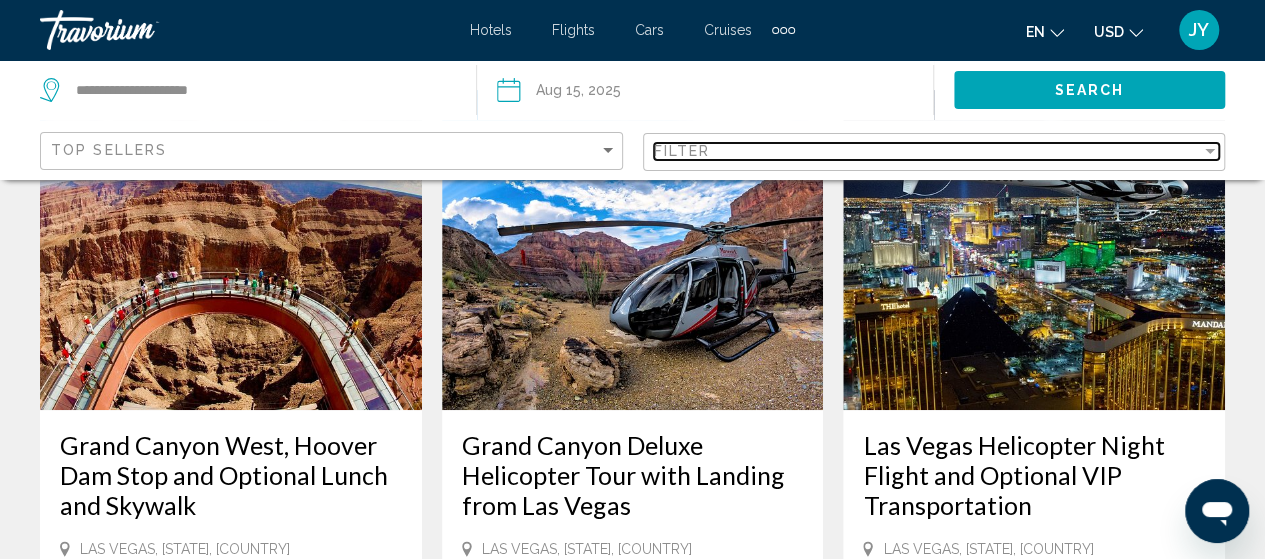 click at bounding box center (1210, 151) 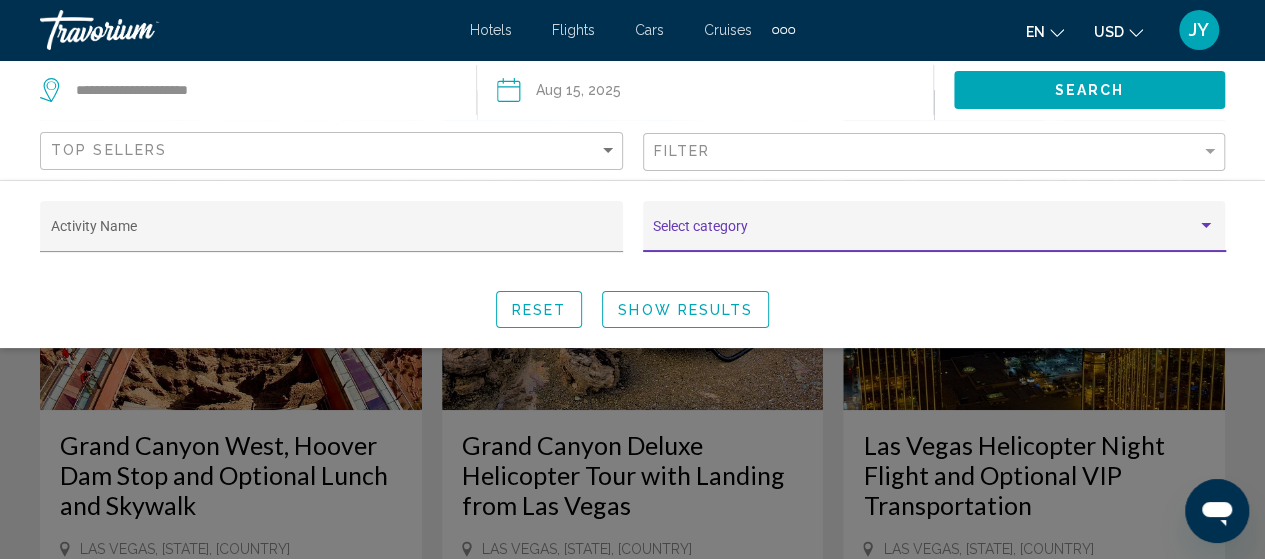 click at bounding box center [1206, 225] 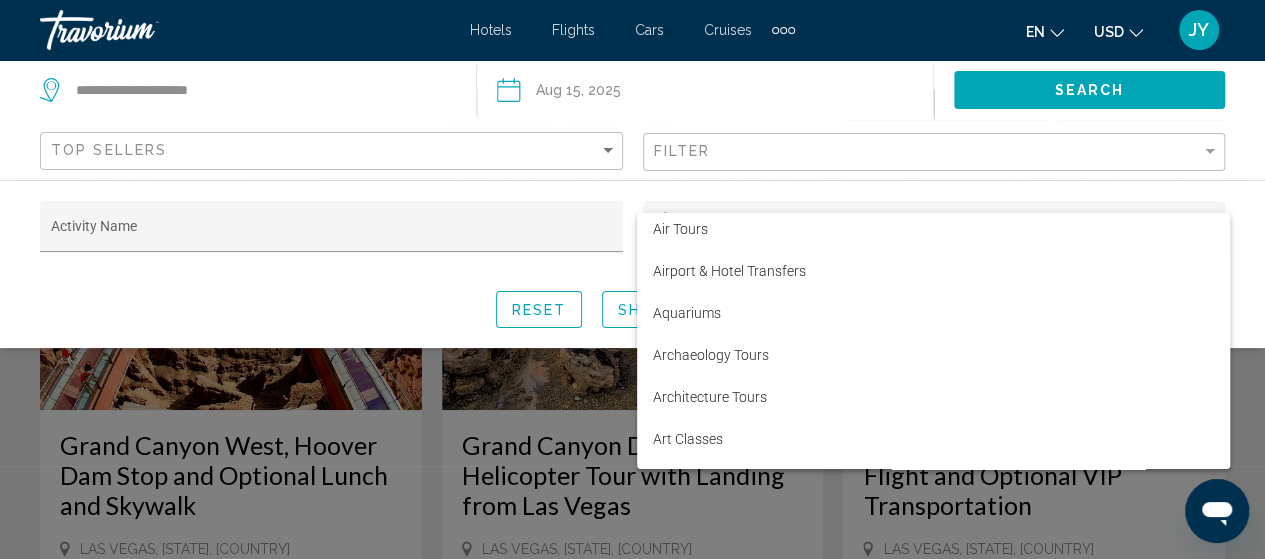 scroll, scrollTop: 240, scrollLeft: 0, axis: vertical 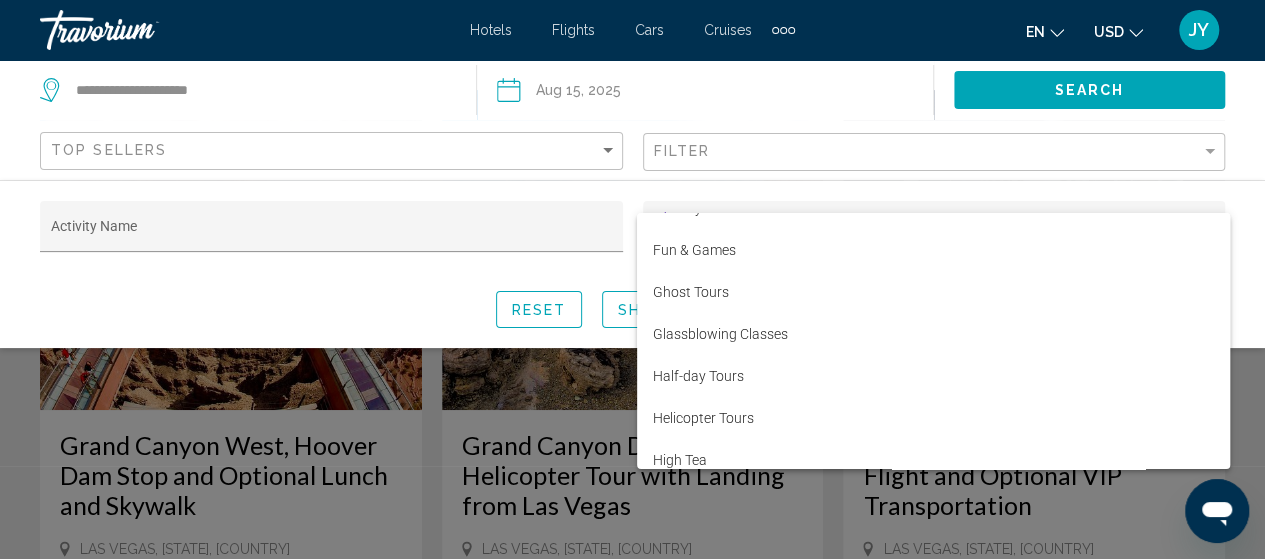 click at bounding box center [632, 279] 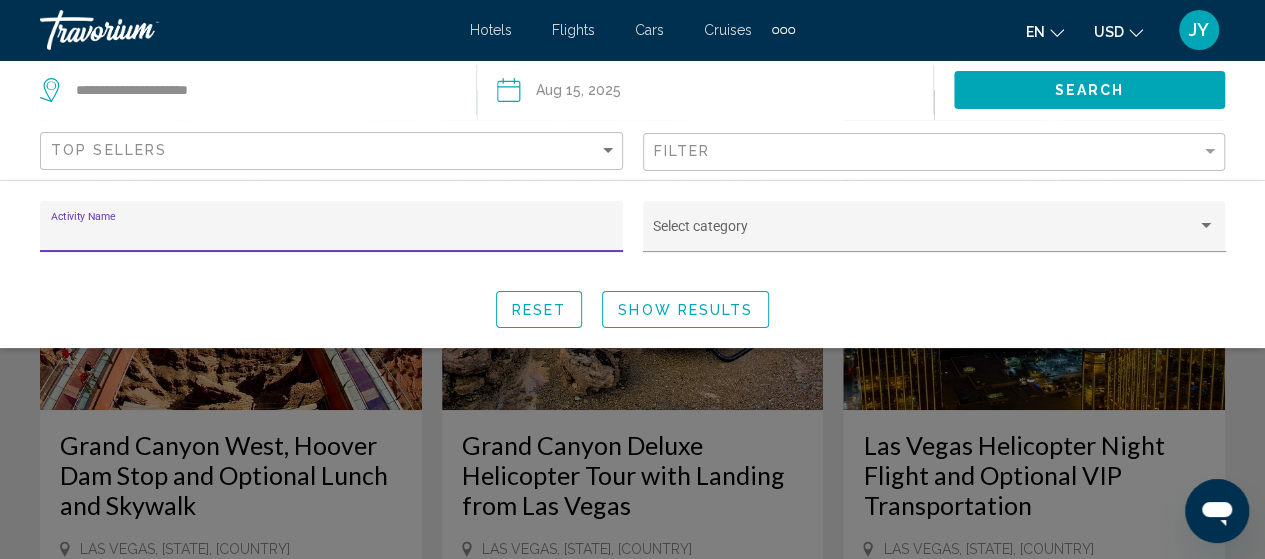 click on "Activity Name" at bounding box center [332, 234] 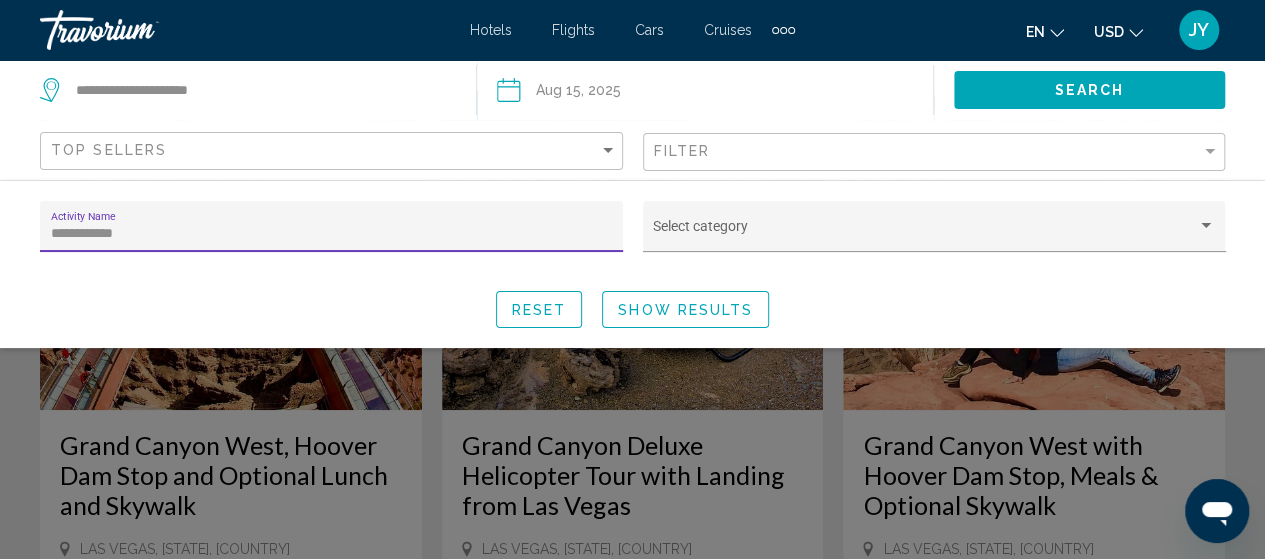 type on "**********" 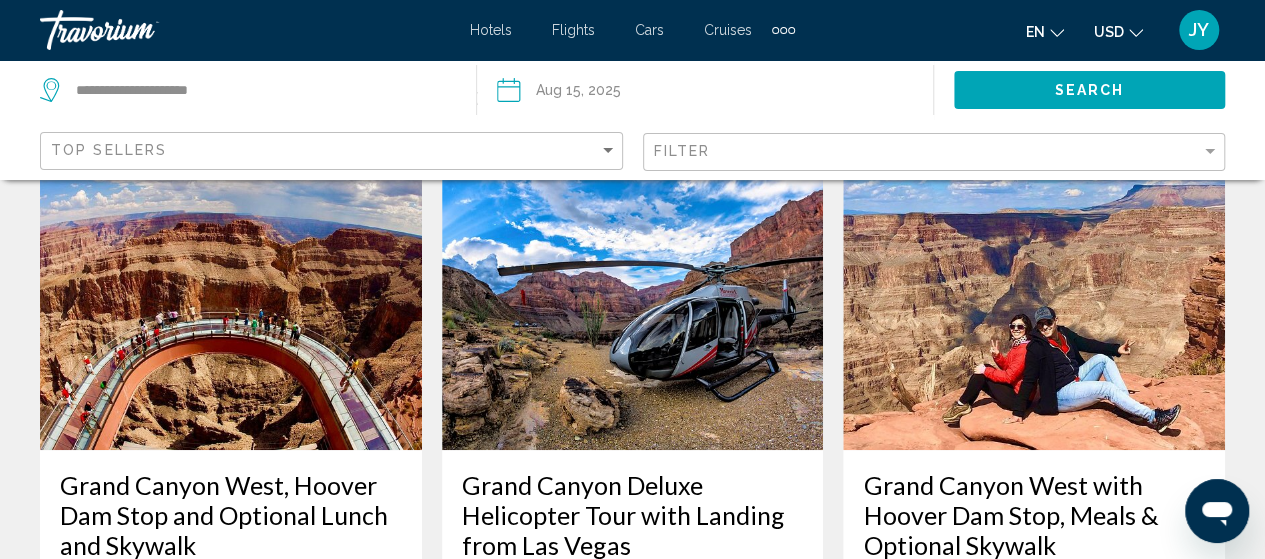 scroll, scrollTop: 26, scrollLeft: 0, axis: vertical 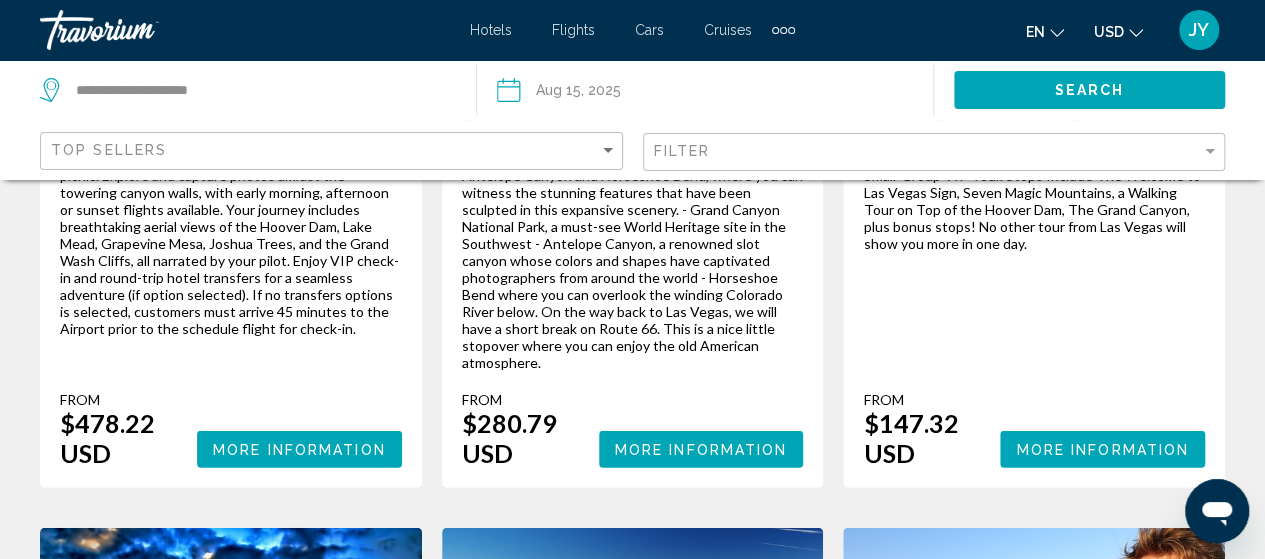 click on "More Information" at bounding box center [299, 449] 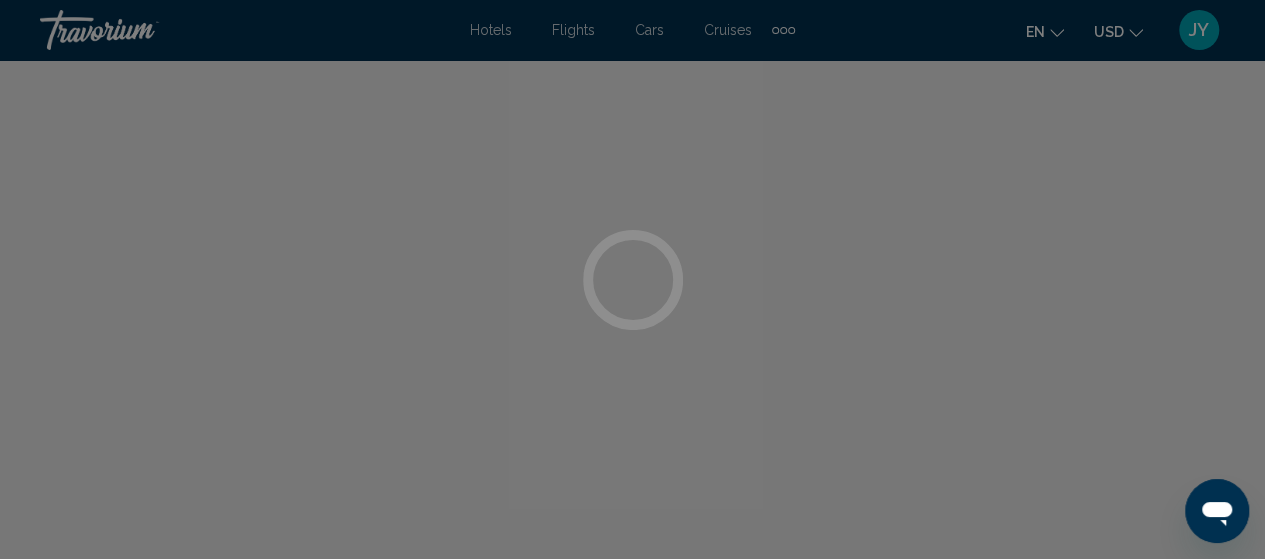 scroll, scrollTop: 255, scrollLeft: 0, axis: vertical 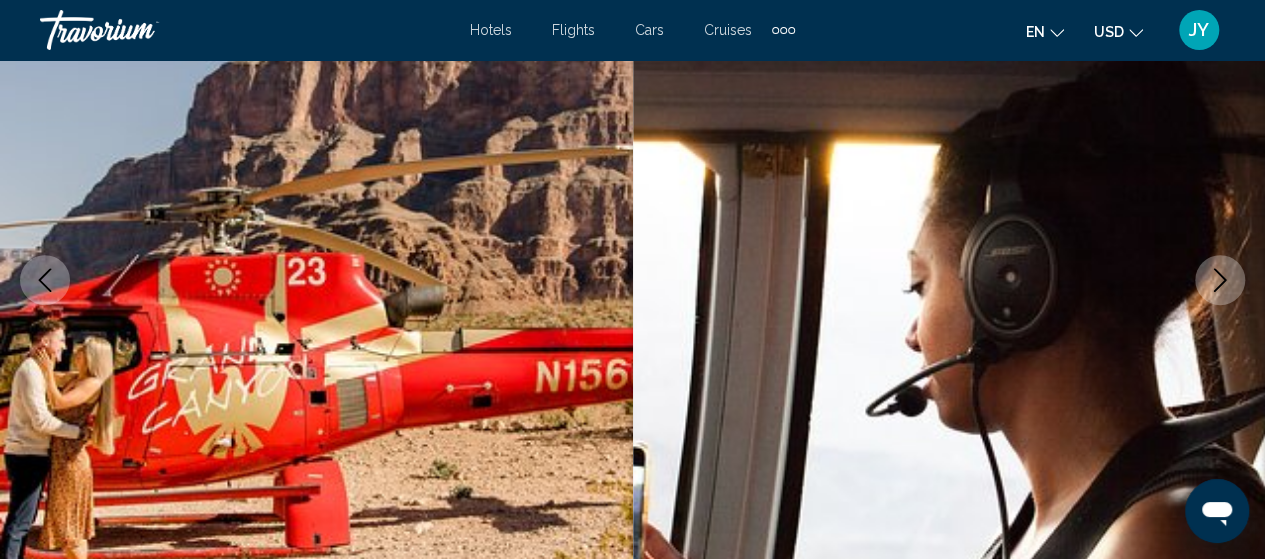 type 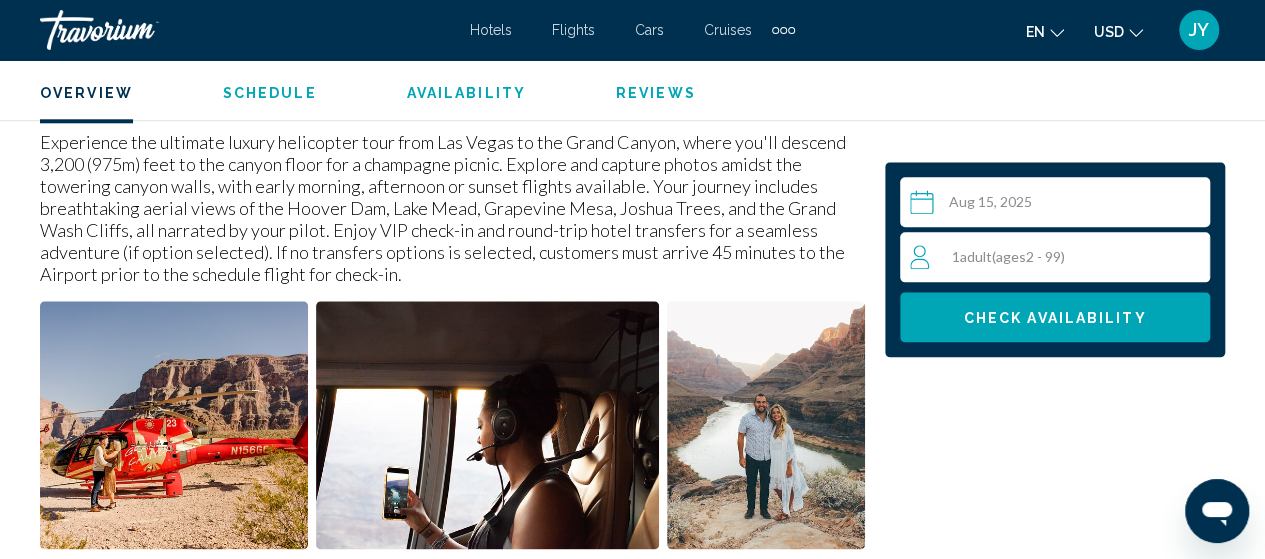 scroll, scrollTop: 1080, scrollLeft: 0, axis: vertical 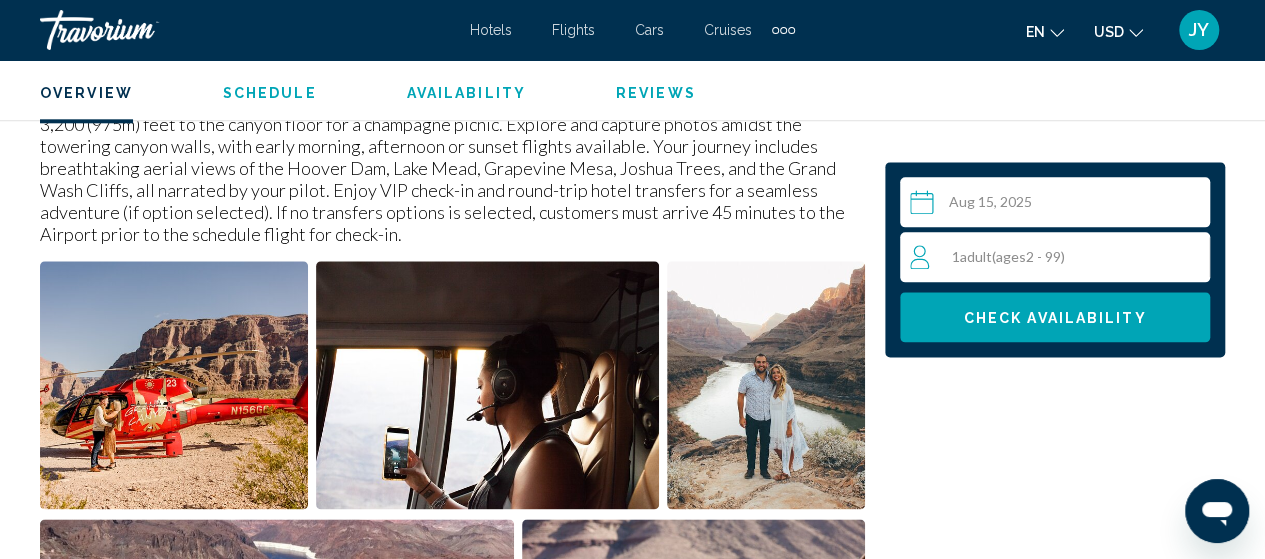 click on "Check Availability" at bounding box center (1055, 318) 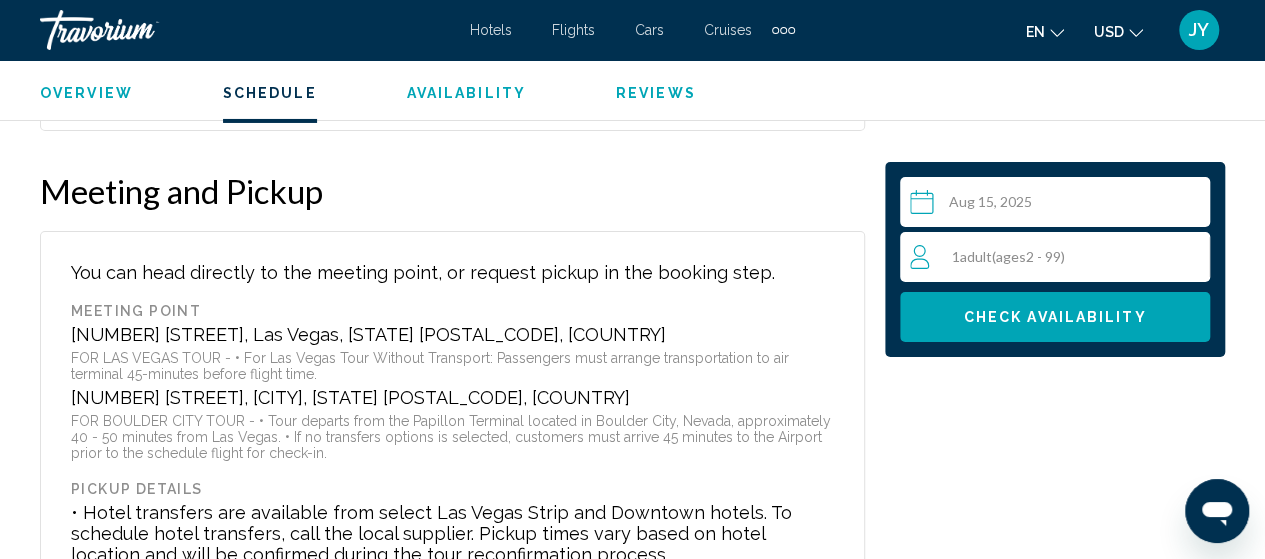scroll, scrollTop: 3975, scrollLeft: 0, axis: vertical 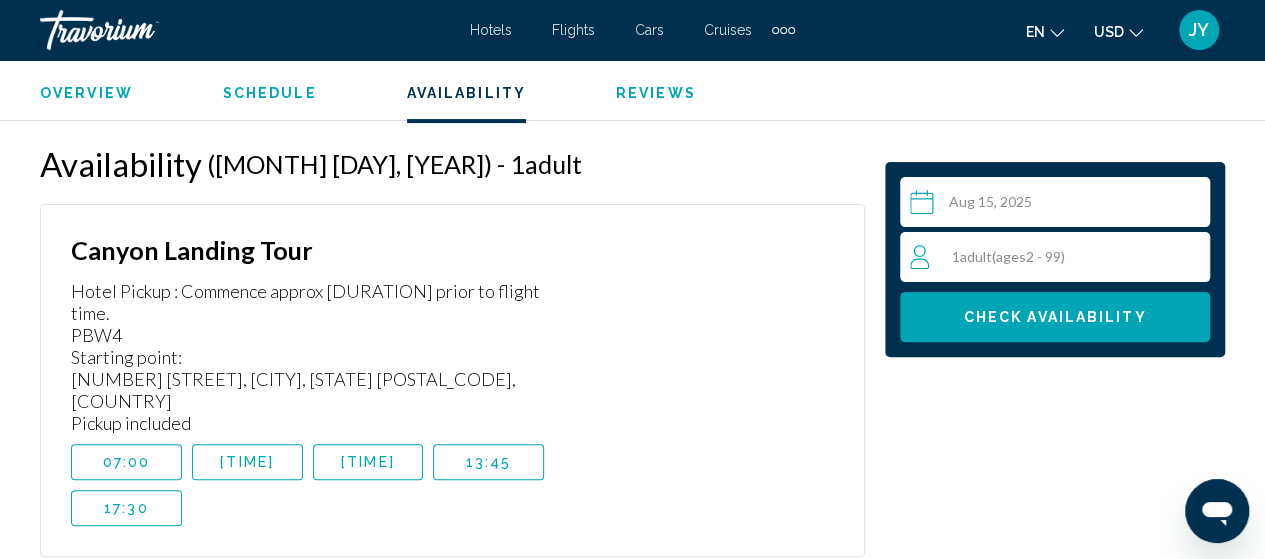 type 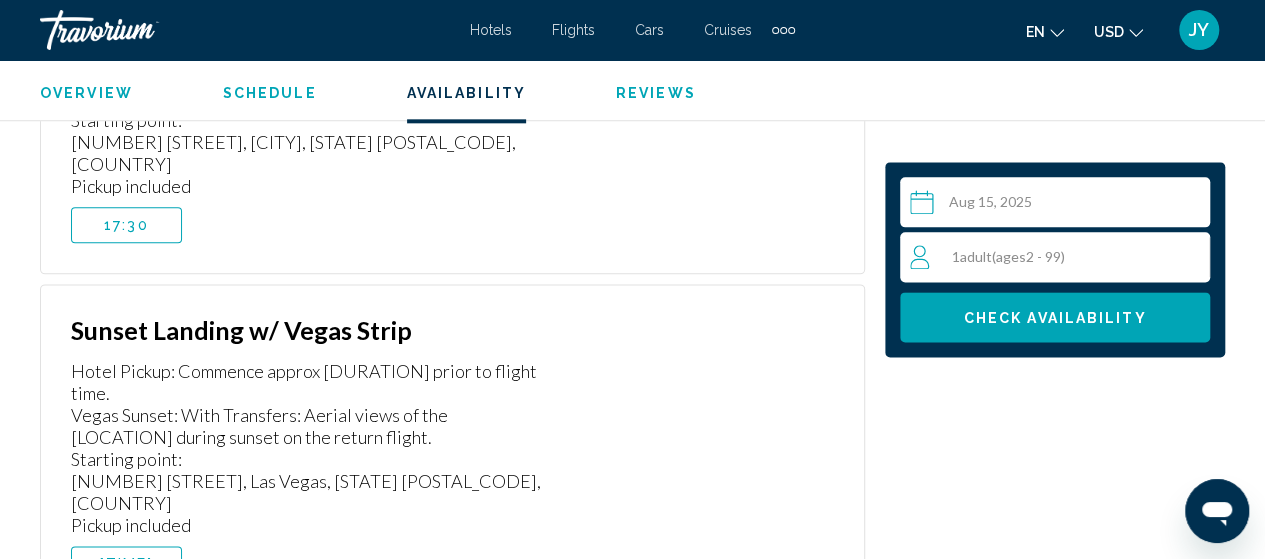 scroll, scrollTop: 4895, scrollLeft: 0, axis: vertical 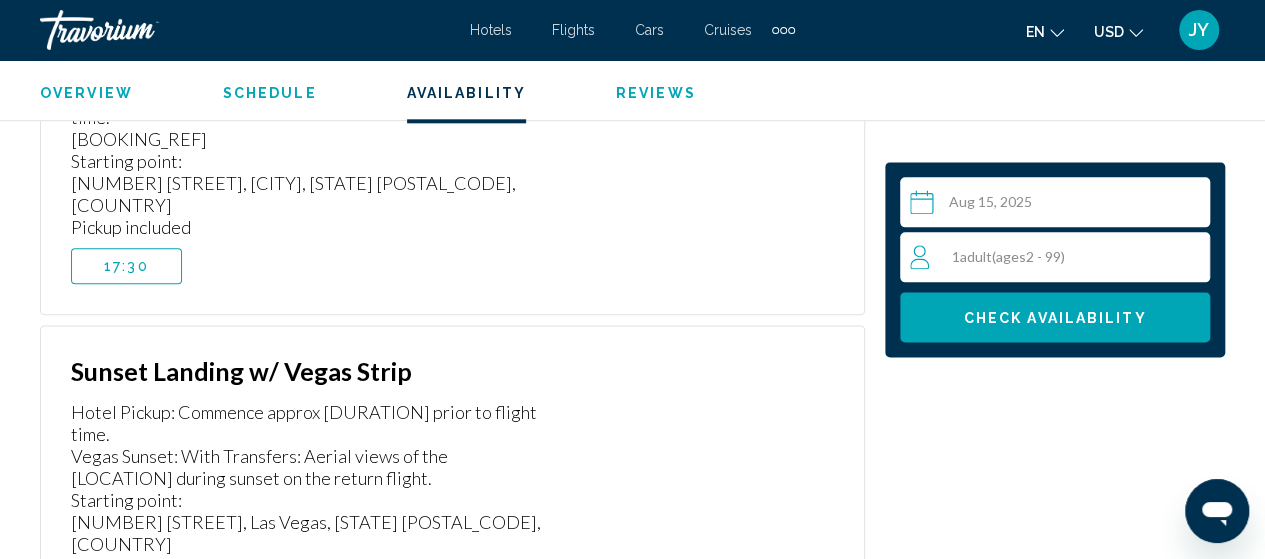 click on "[TIME]" at bounding box center (127, 605) 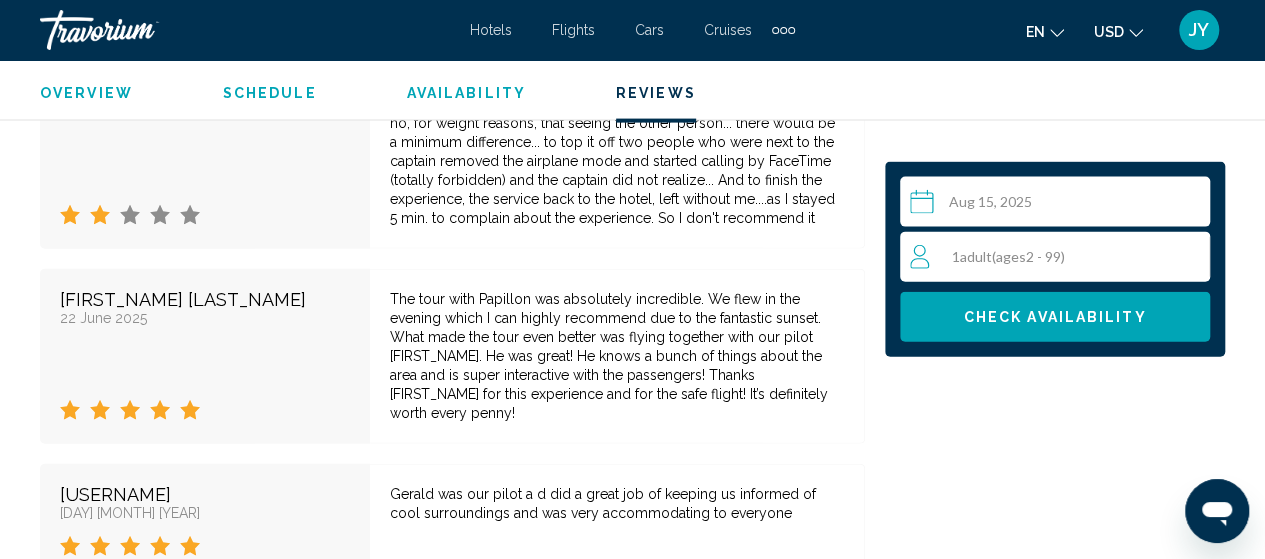 scroll, scrollTop: 5975, scrollLeft: 0, axis: vertical 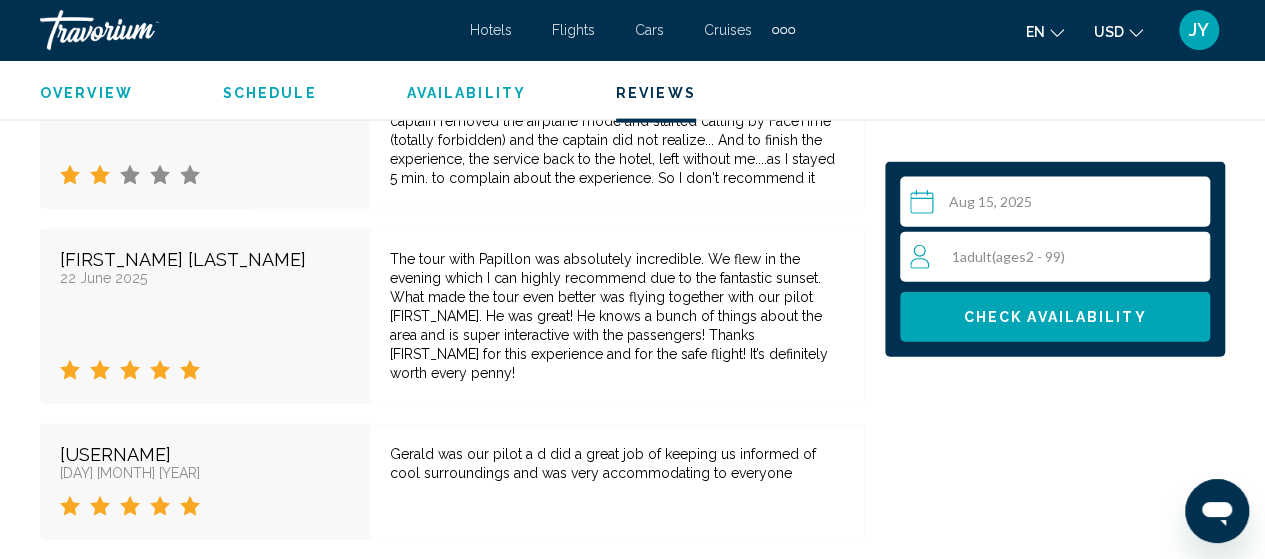 click on "Check Availability" at bounding box center (1055, 318) 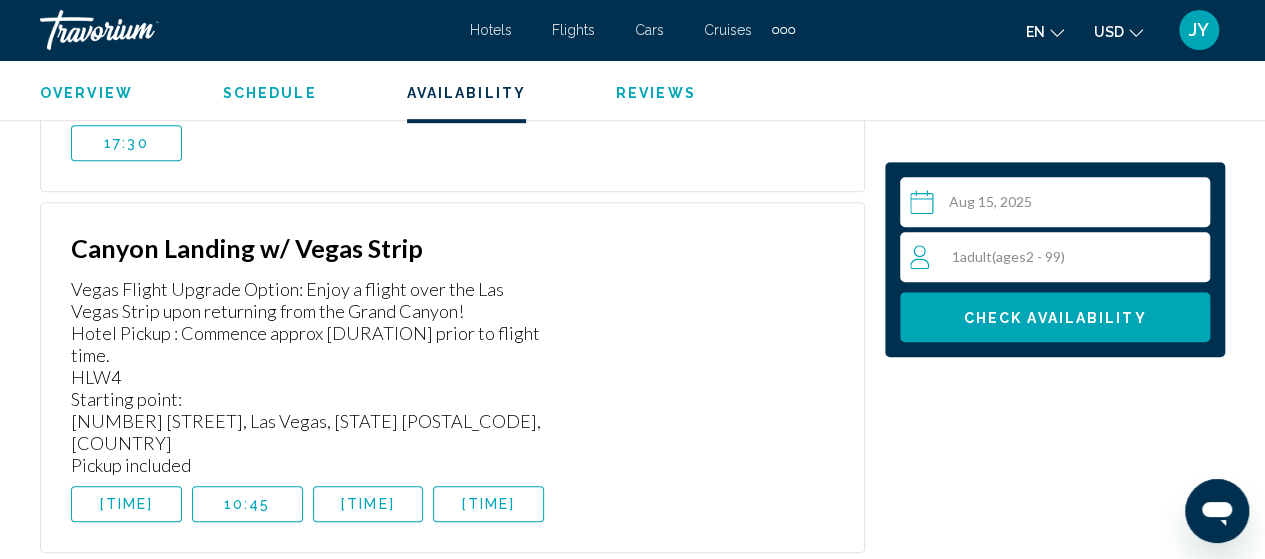 scroll, scrollTop: 4375, scrollLeft: 0, axis: vertical 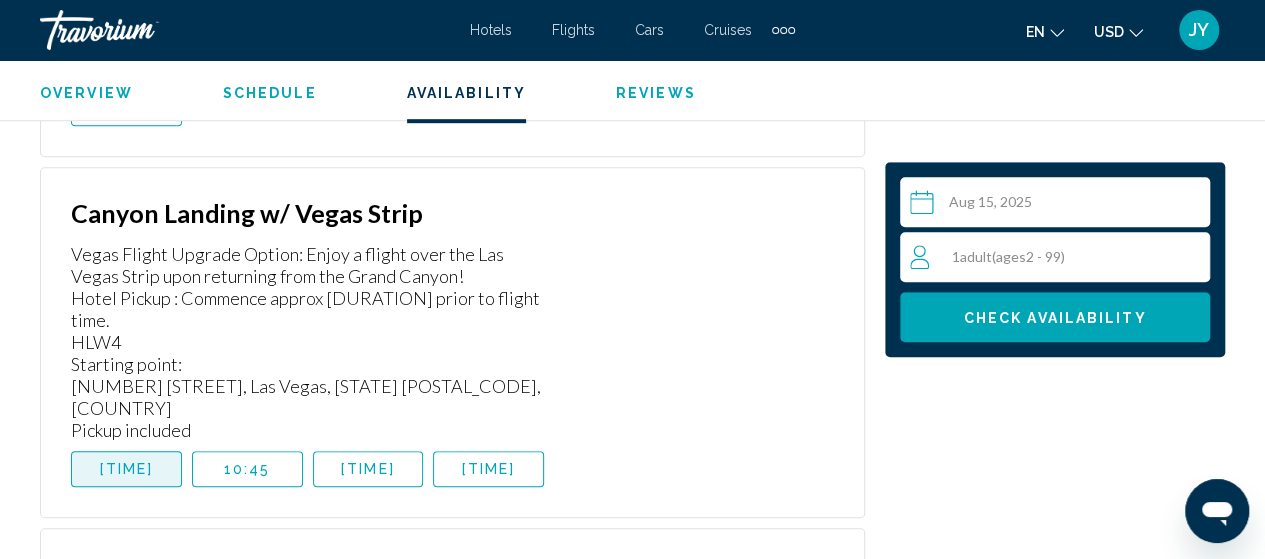 click on "[TIME]" at bounding box center [127, 469] 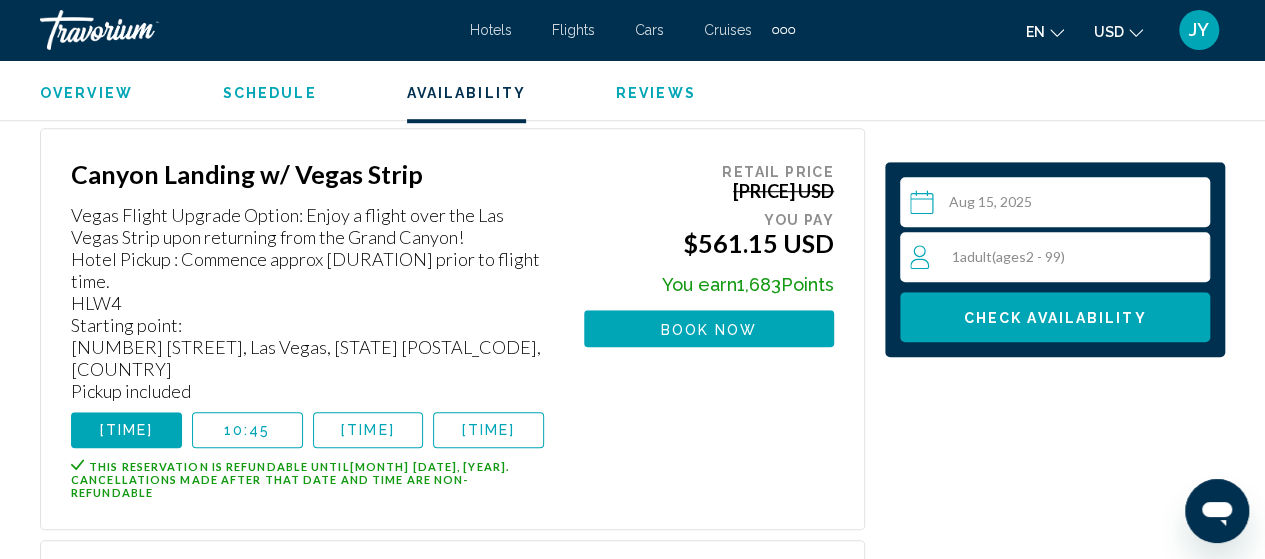 scroll, scrollTop: 4375, scrollLeft: 0, axis: vertical 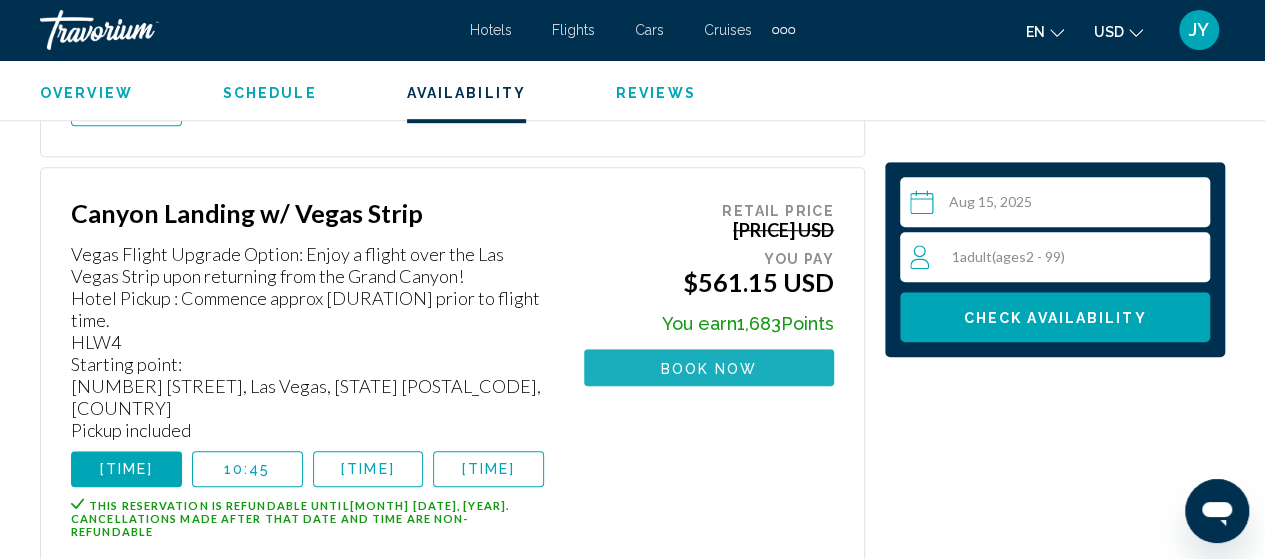 click on "Book now" at bounding box center [709, 368] 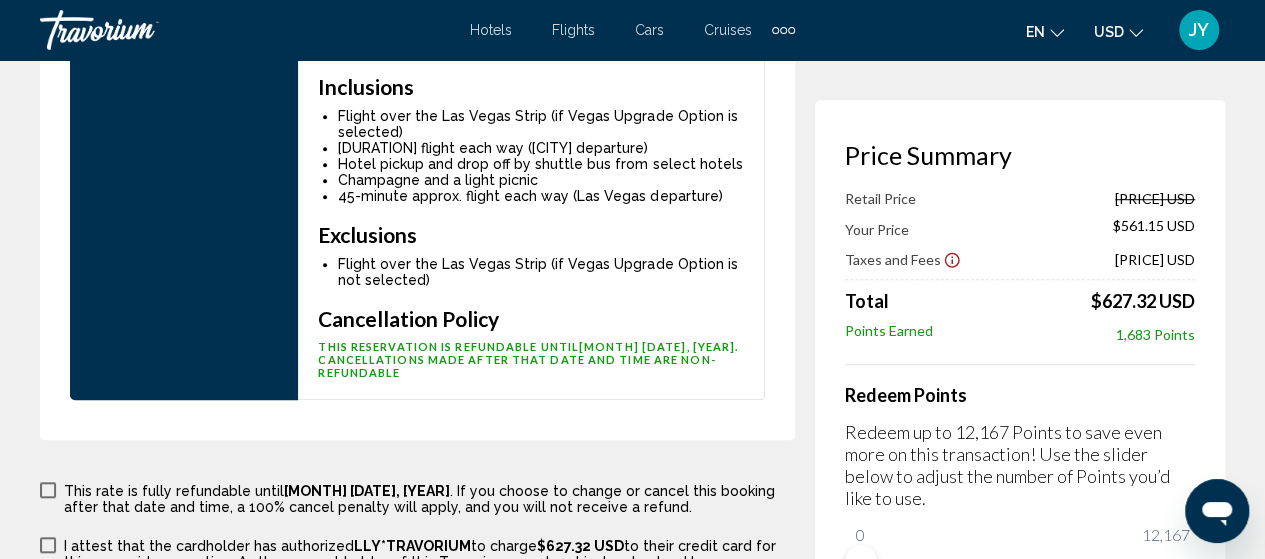 scroll, scrollTop: 4480, scrollLeft: 0, axis: vertical 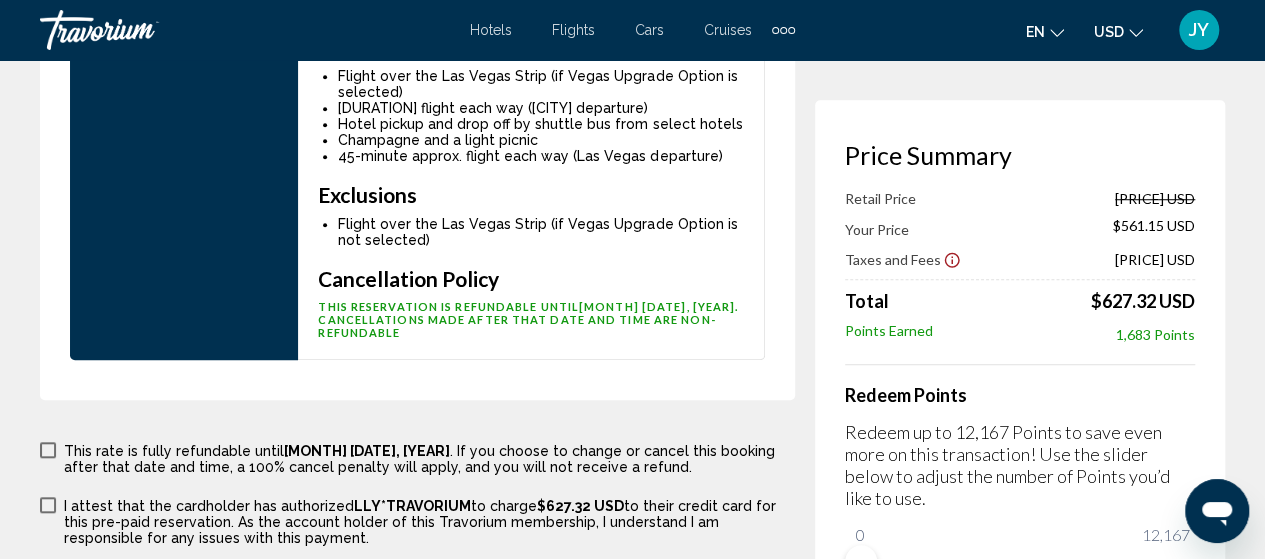 drag, startPoint x: 1269, startPoint y: 502, endPoint x: 829, endPoint y: 23, distance: 650.416 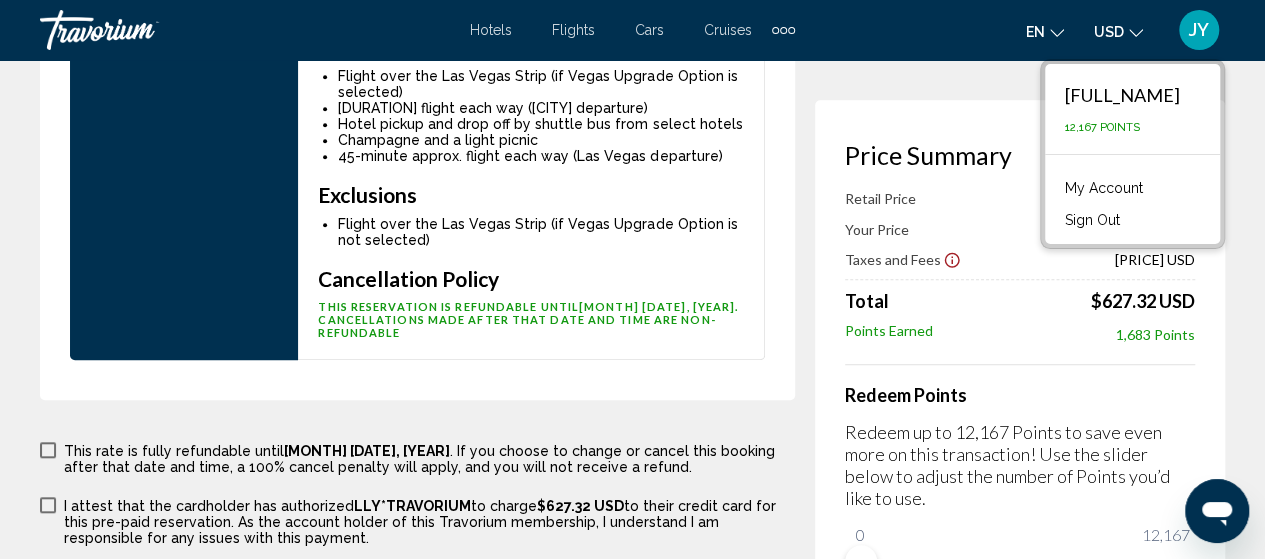 click on "My Account" at bounding box center [1104, 188] 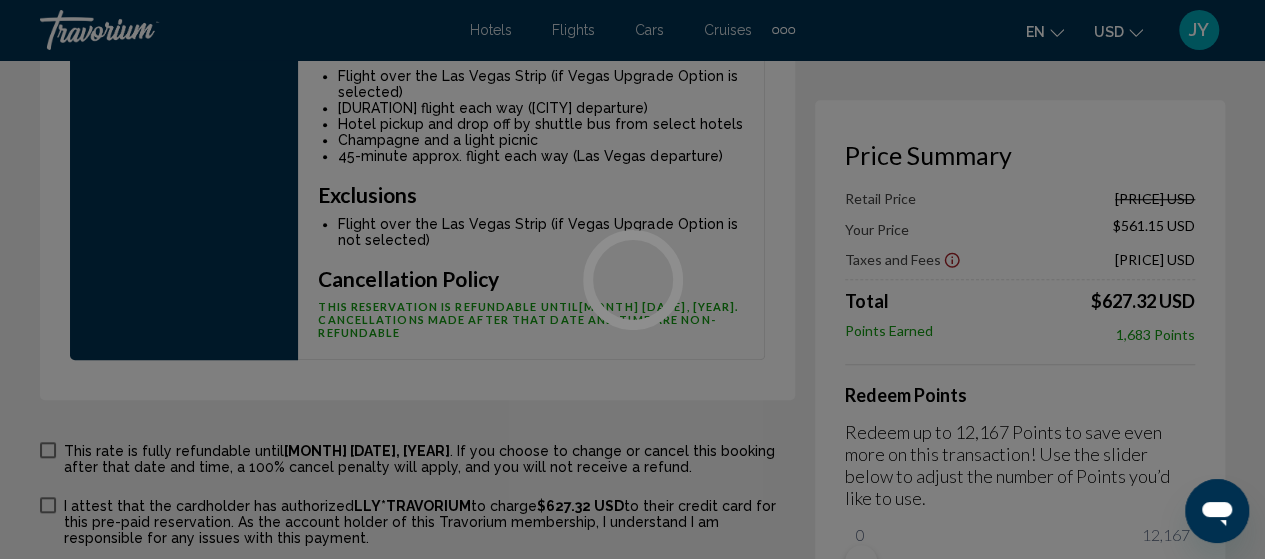 click at bounding box center (632, 279) 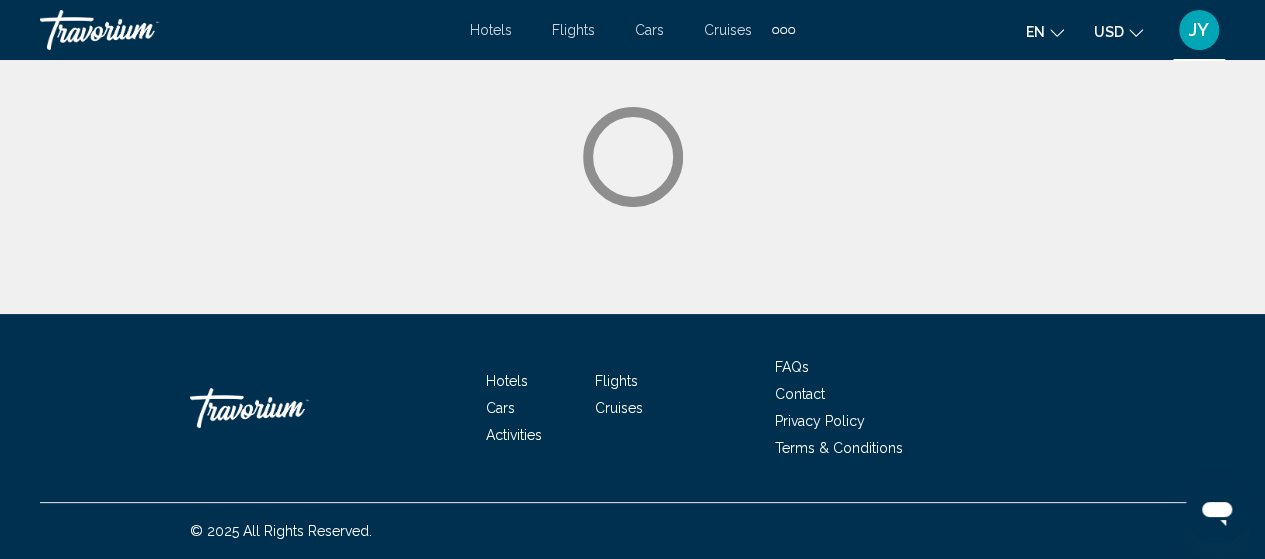scroll, scrollTop: 0, scrollLeft: 0, axis: both 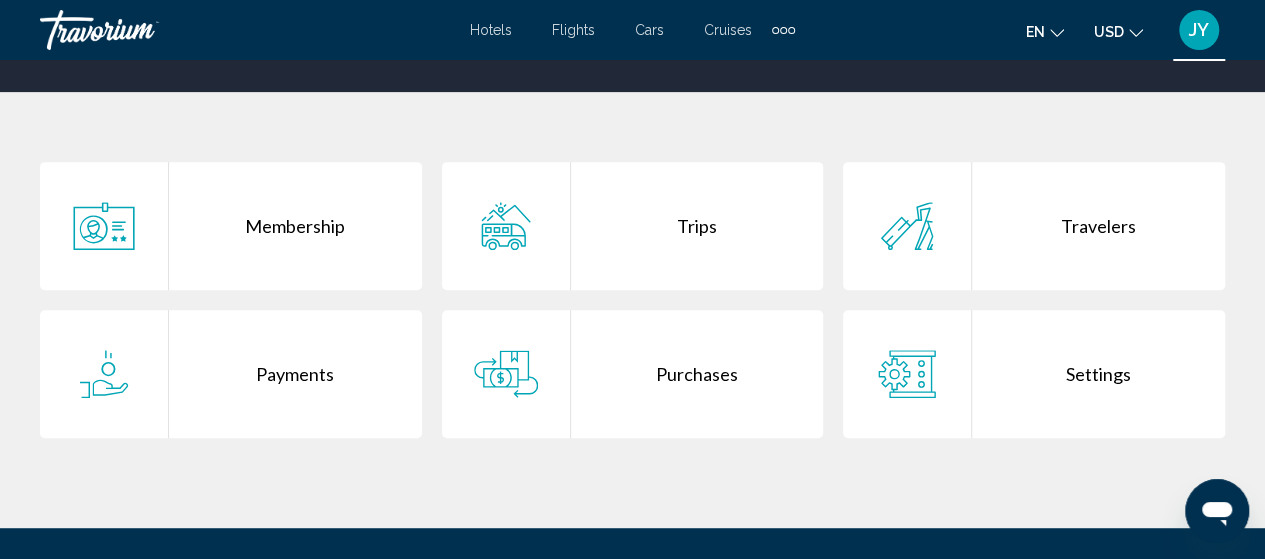 click on "Purchases" at bounding box center [697, 374] 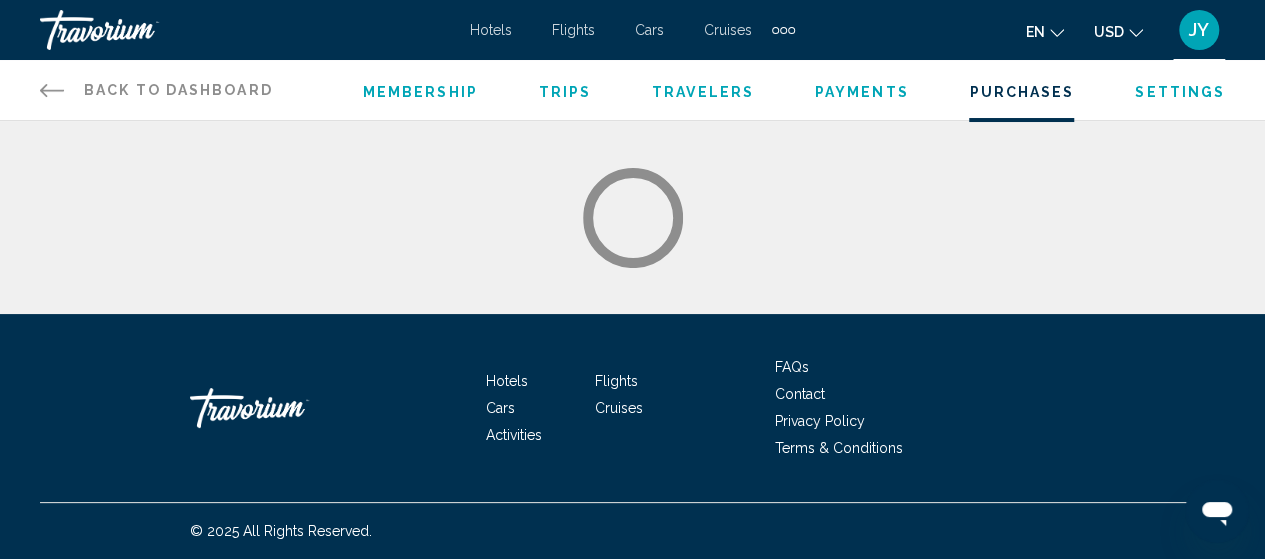scroll, scrollTop: 0, scrollLeft: 0, axis: both 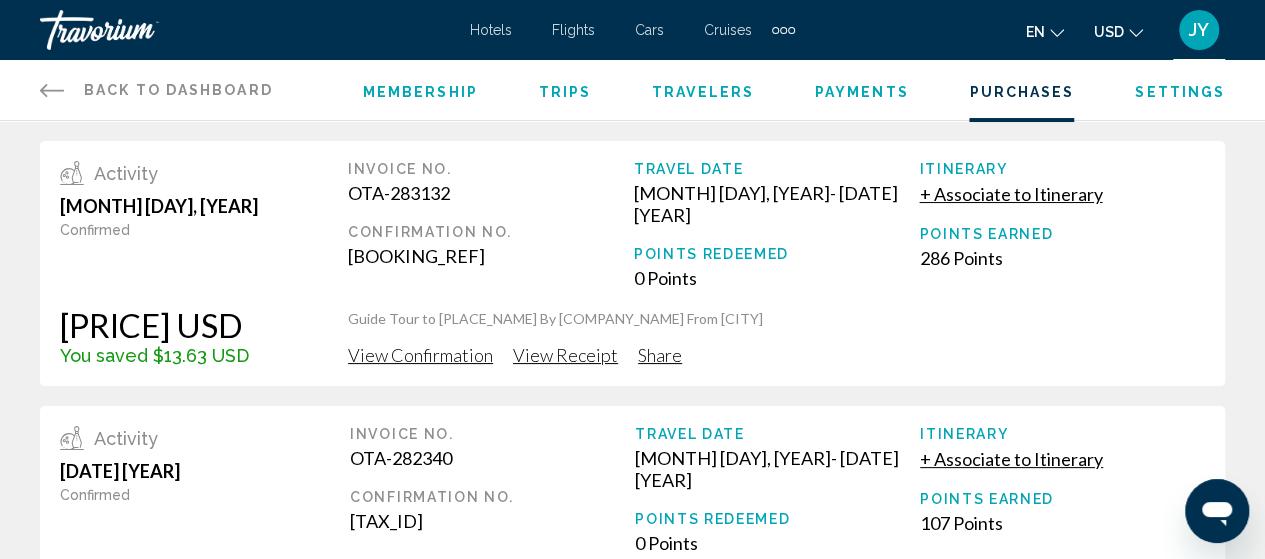drag, startPoint x: 1178, startPoint y: 130, endPoint x: 1113, endPoint y: 137, distance: 65.37584 